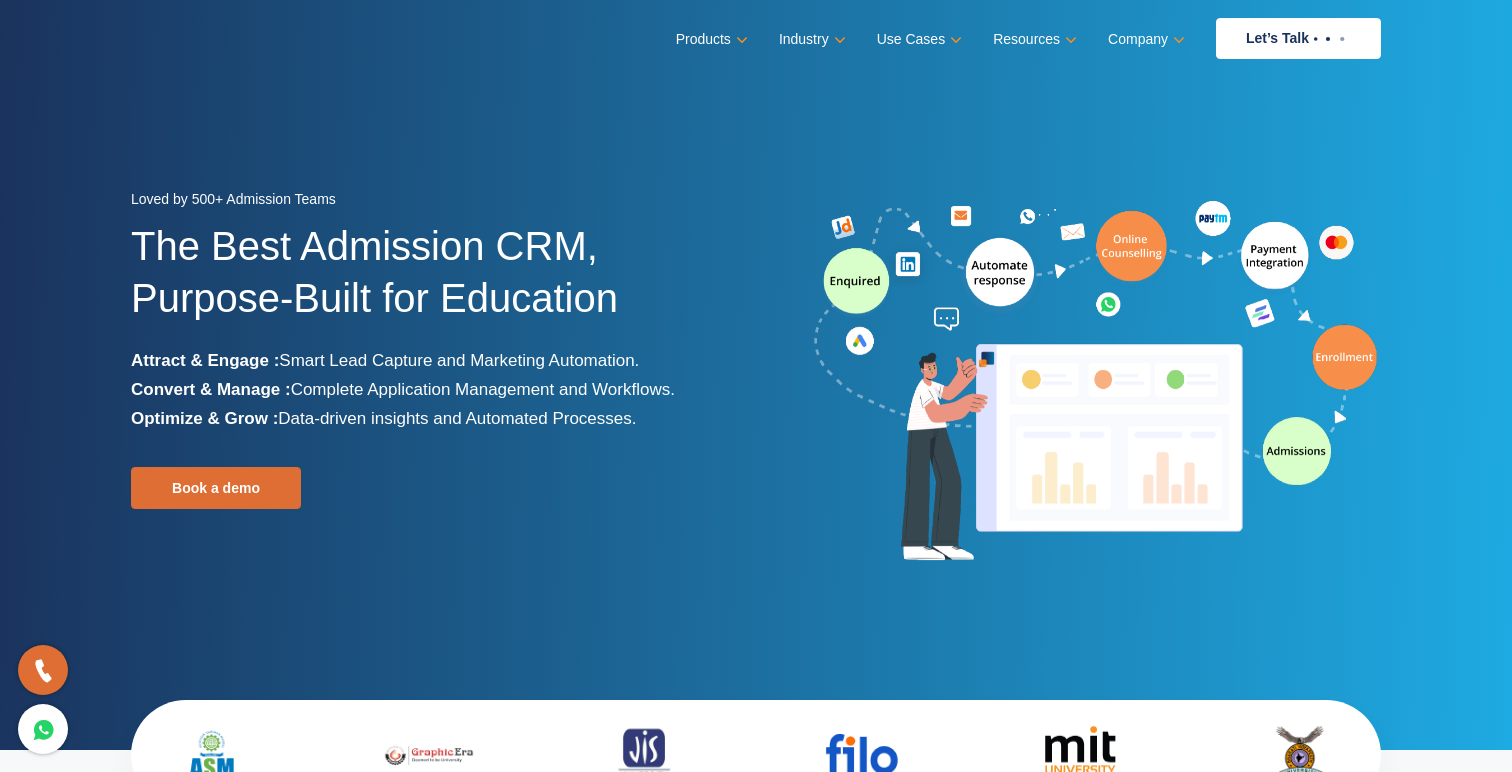 scroll, scrollTop: 0, scrollLeft: 0, axis: both 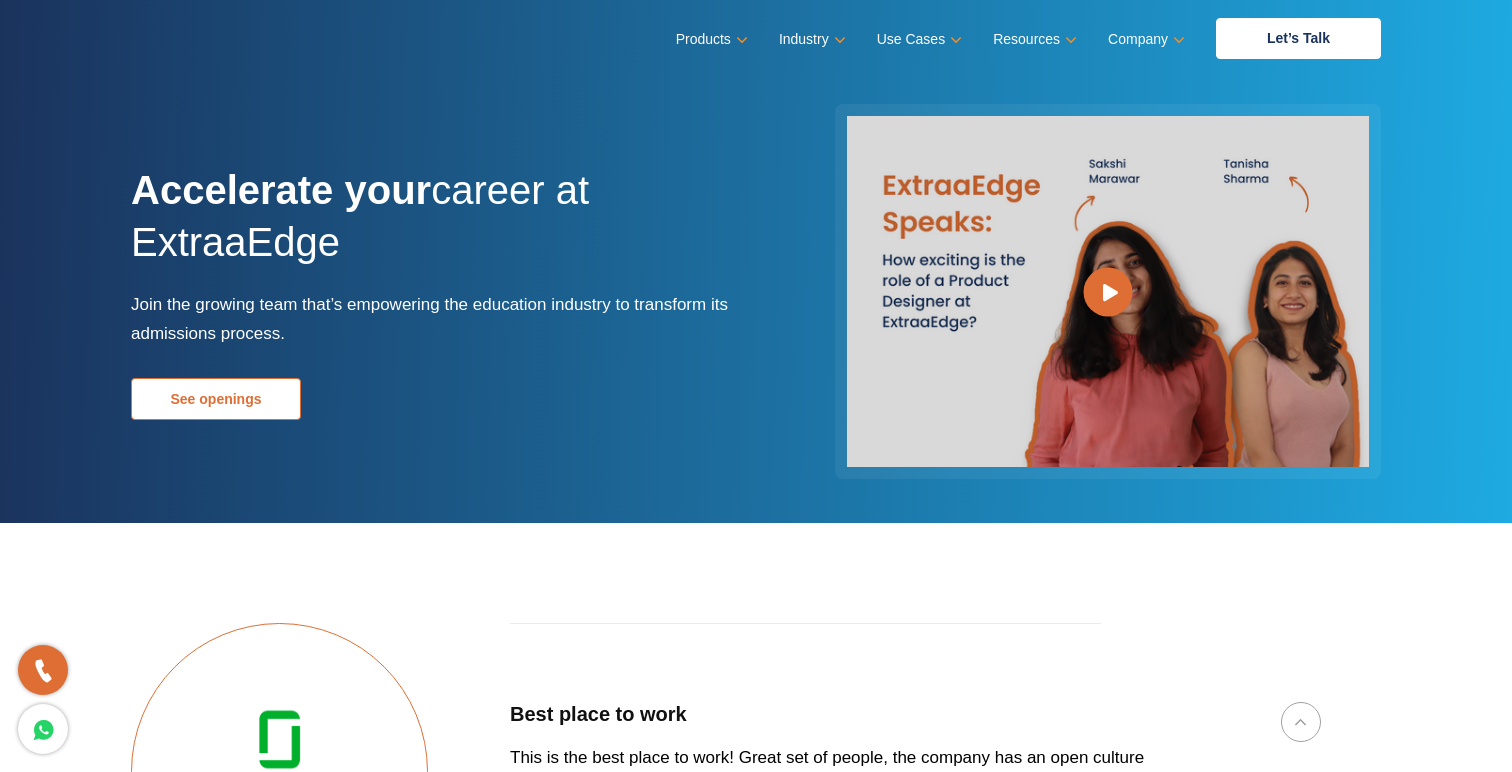 click on "See openings" at bounding box center [216, 399] 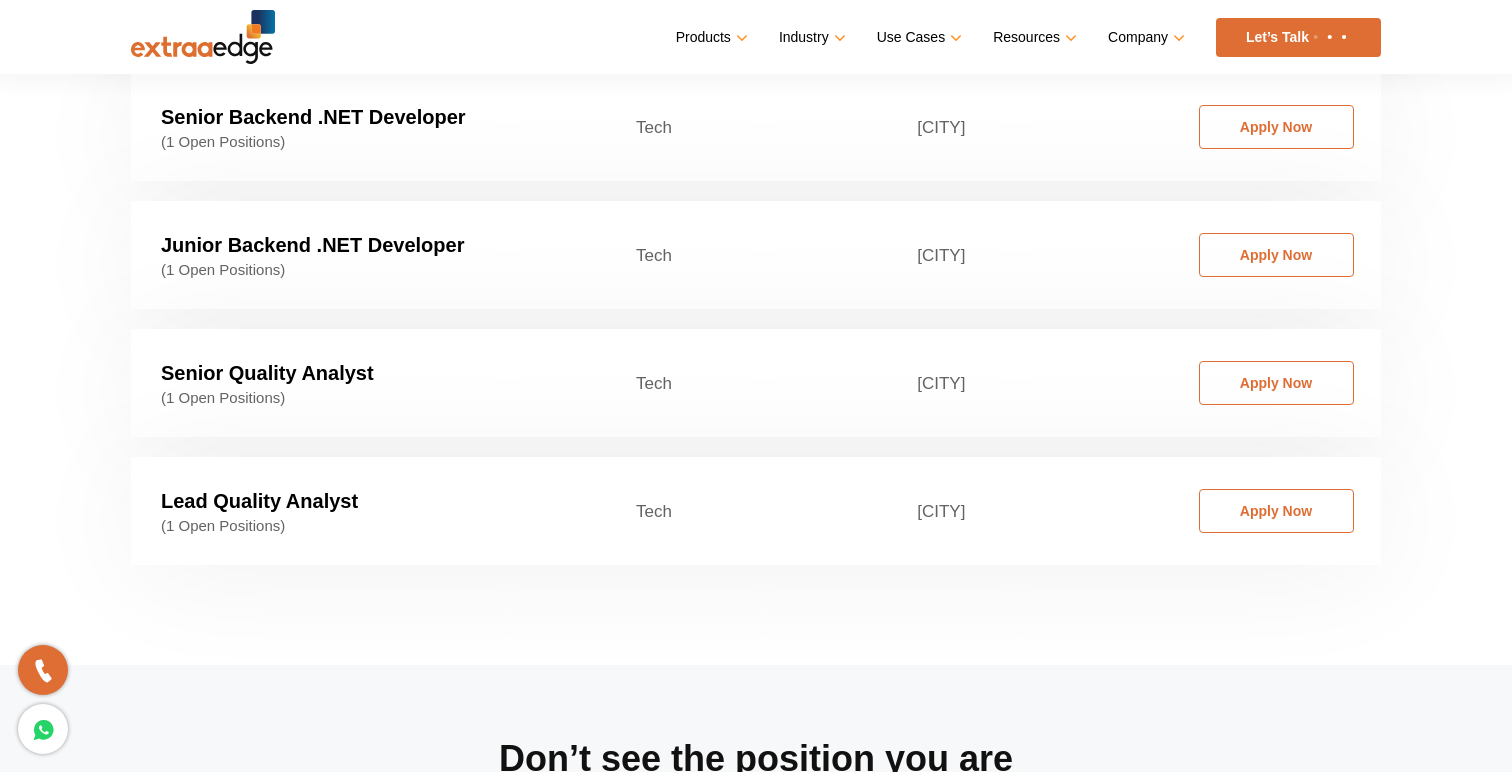 scroll, scrollTop: 4219, scrollLeft: 0, axis: vertical 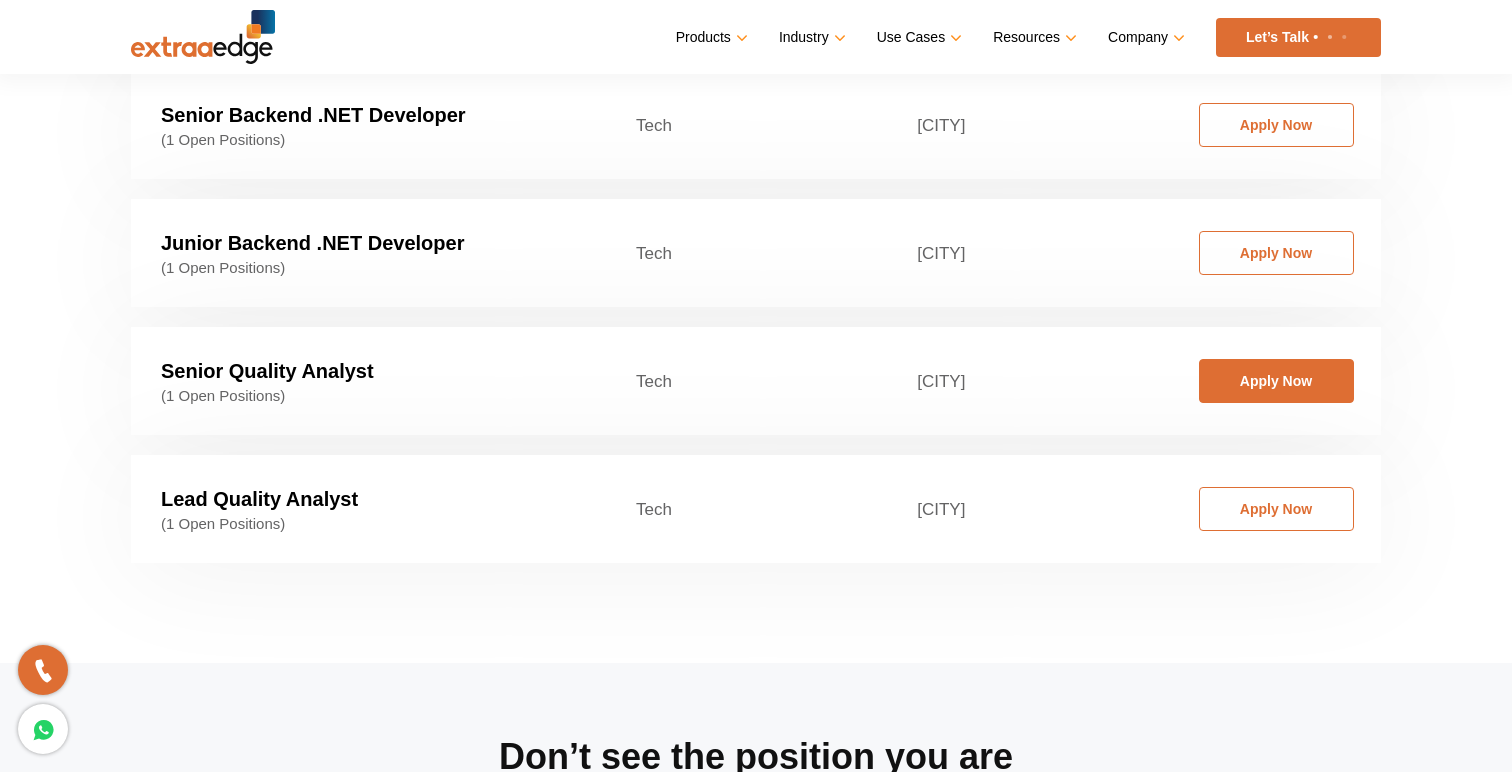 click on "Apply Now" at bounding box center [1276, 381] 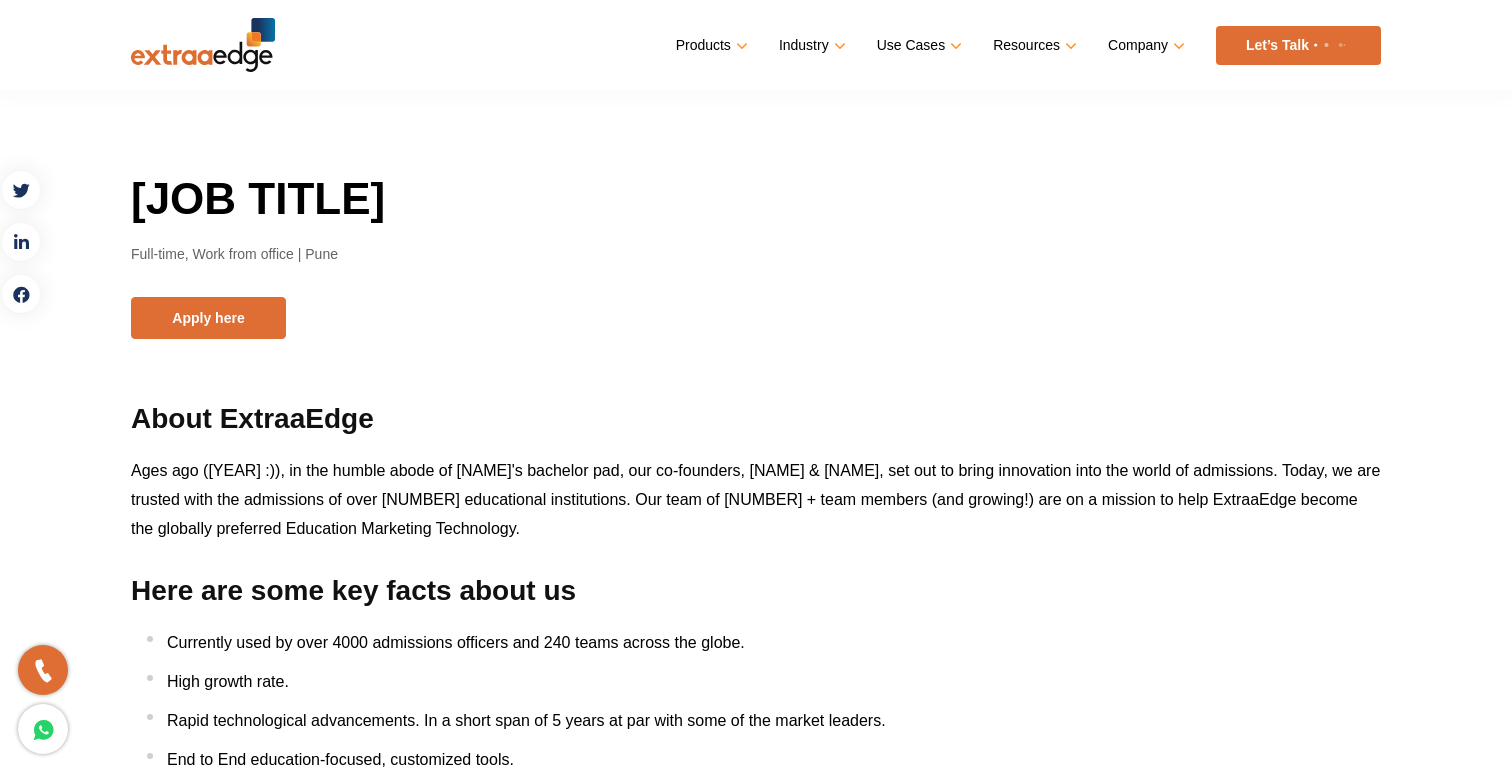 scroll, scrollTop: 0, scrollLeft: 0, axis: both 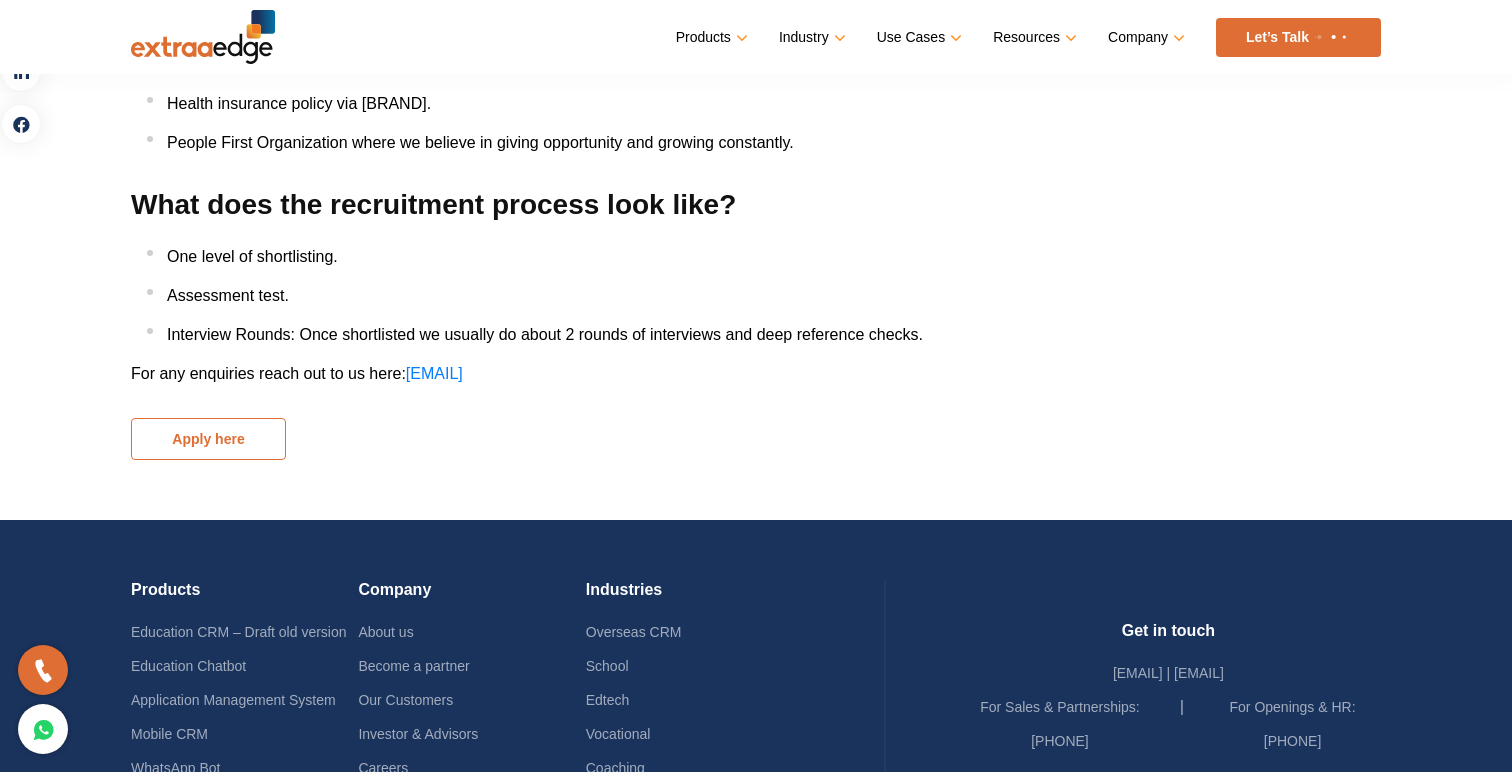 click on "Apply here" at bounding box center [208, 439] 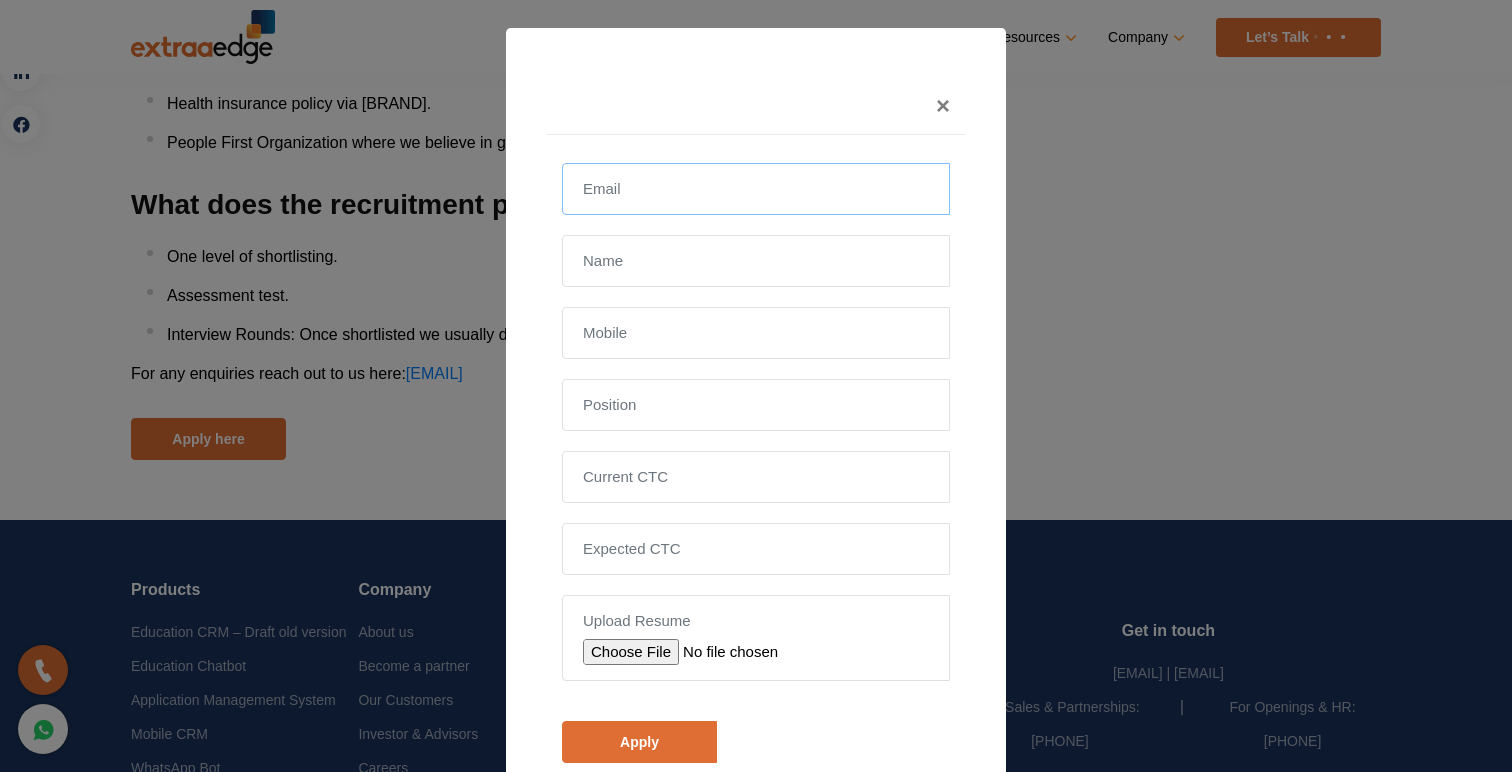 click at bounding box center (756, 189) 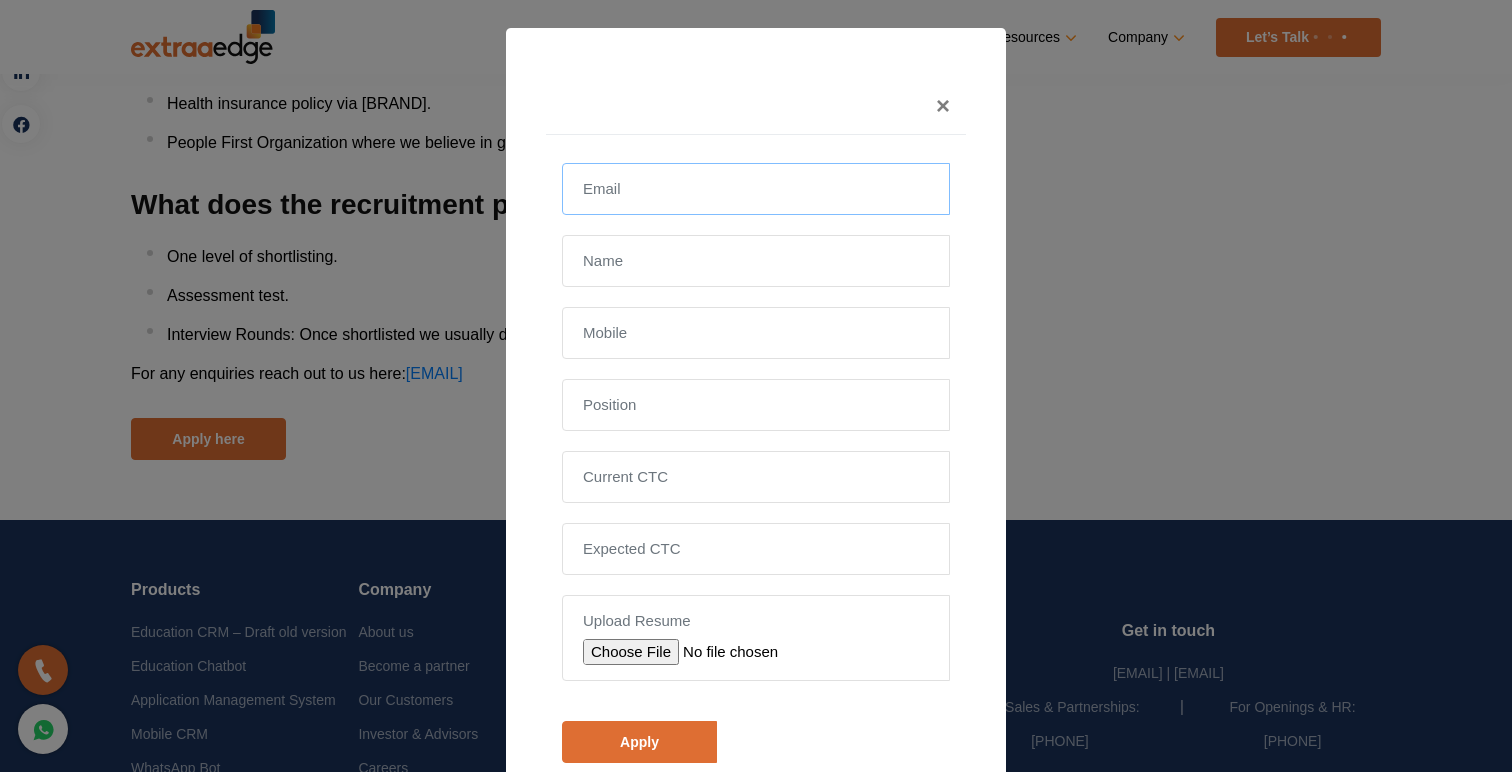 type on "rajani.m.yadav@gmail.com" 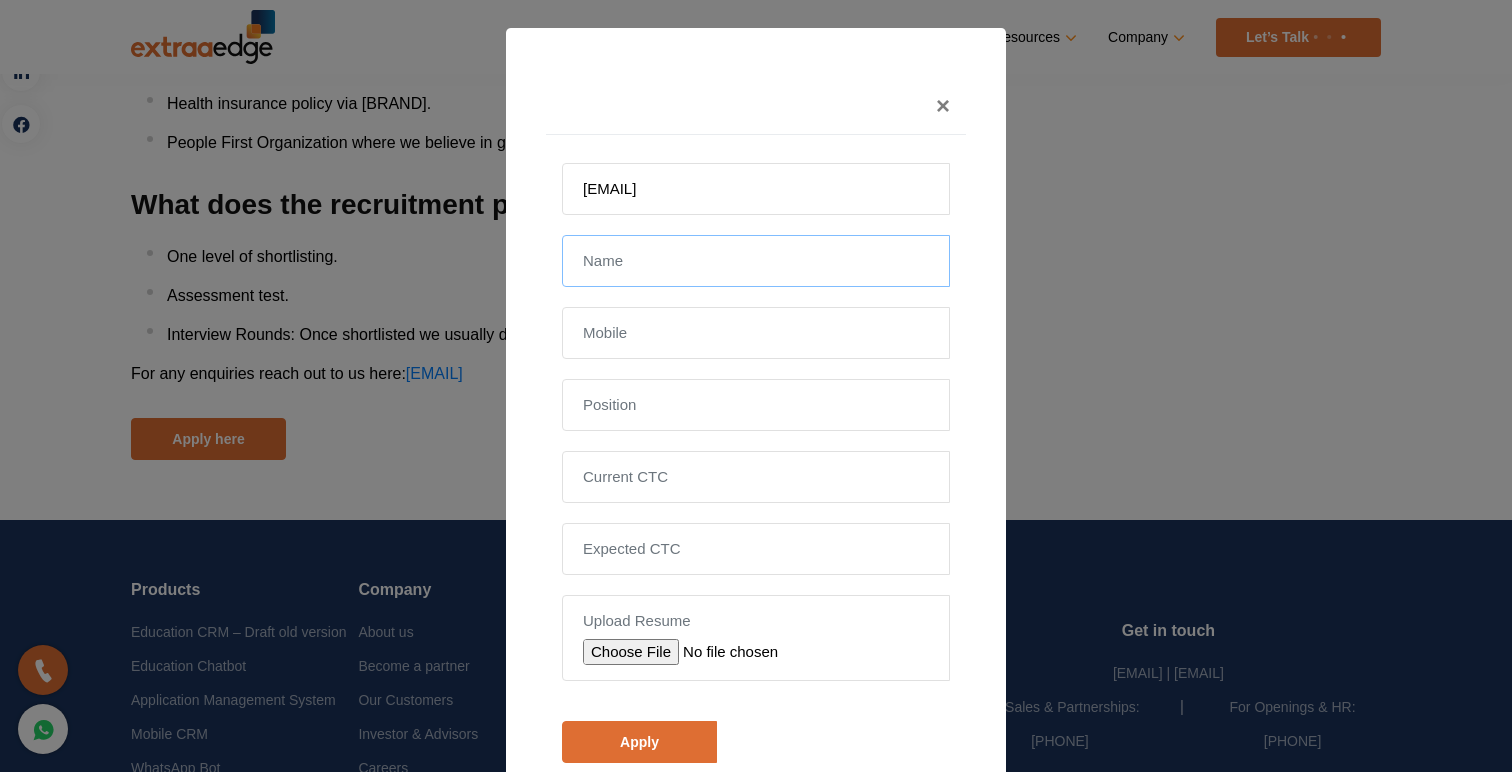 click at bounding box center (756, 261) 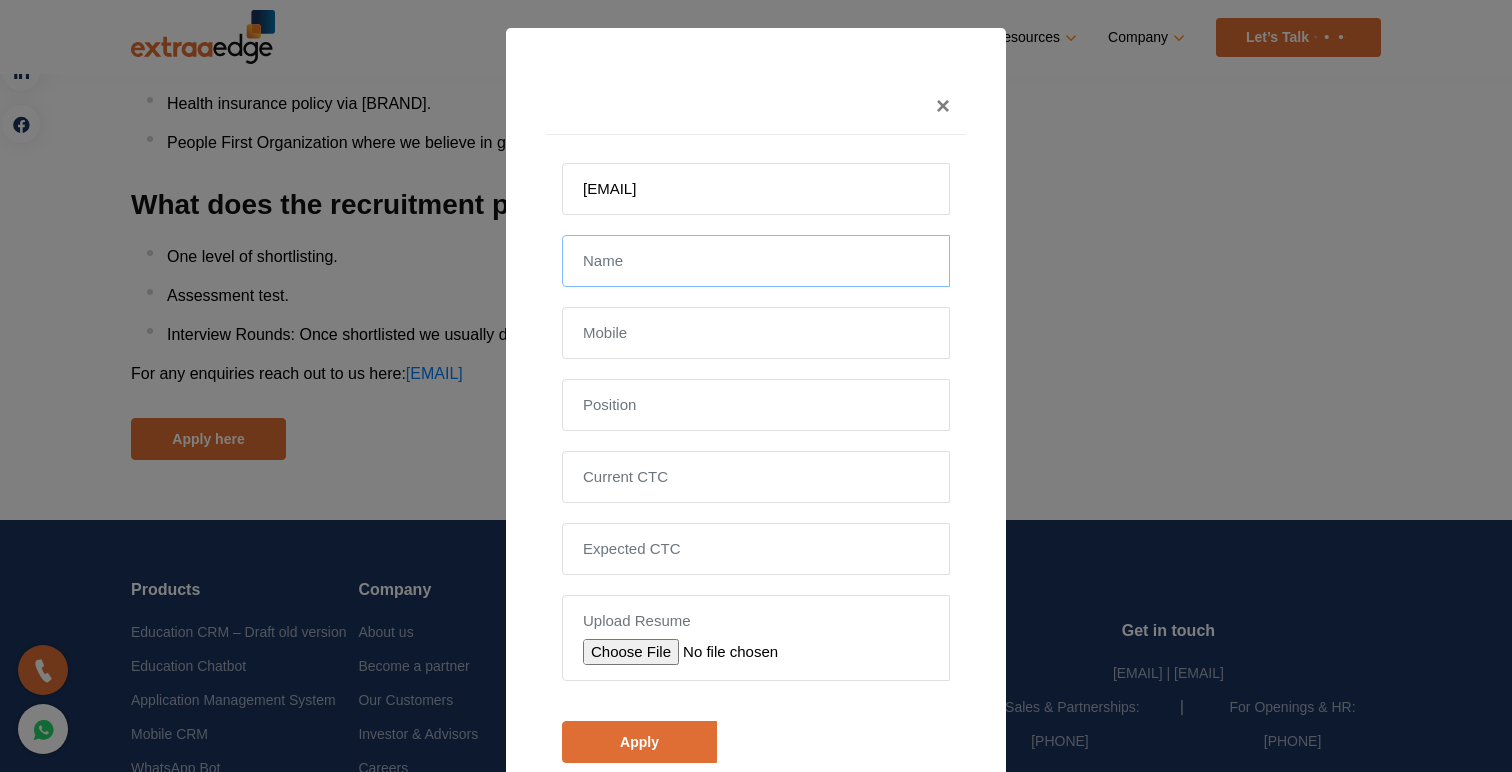 type on "Rajanigandha Yadav" 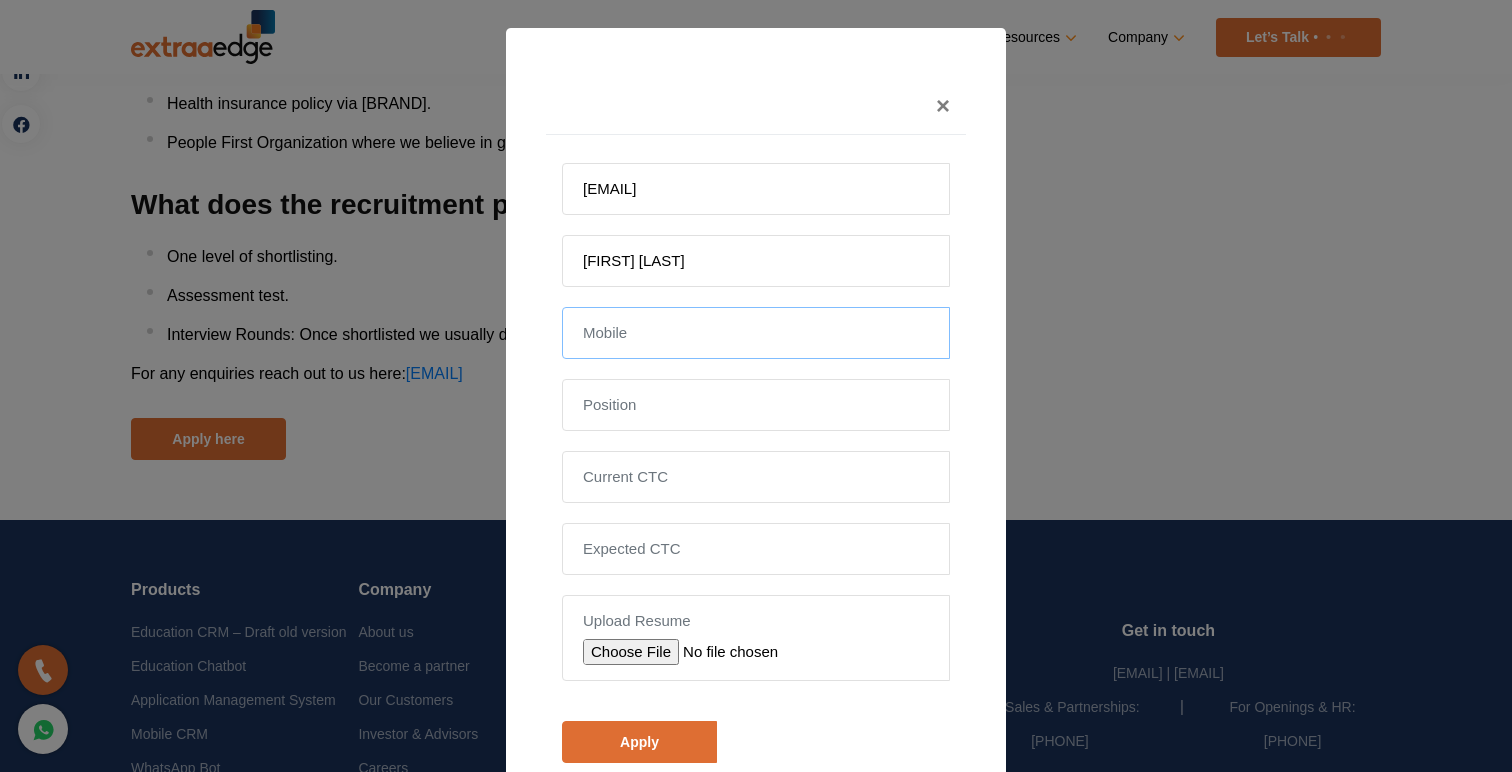 click at bounding box center [756, 333] 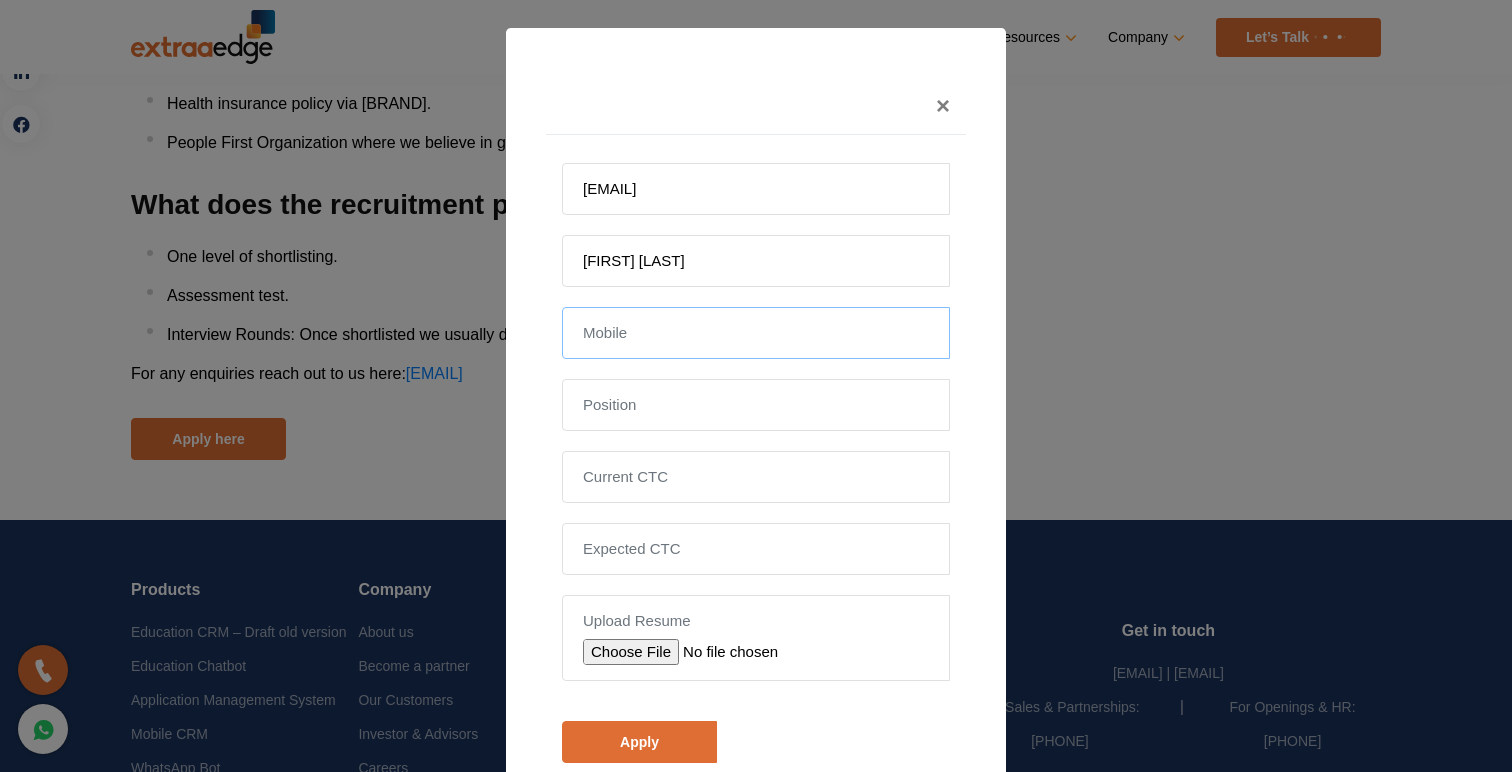 type on "8483897252" 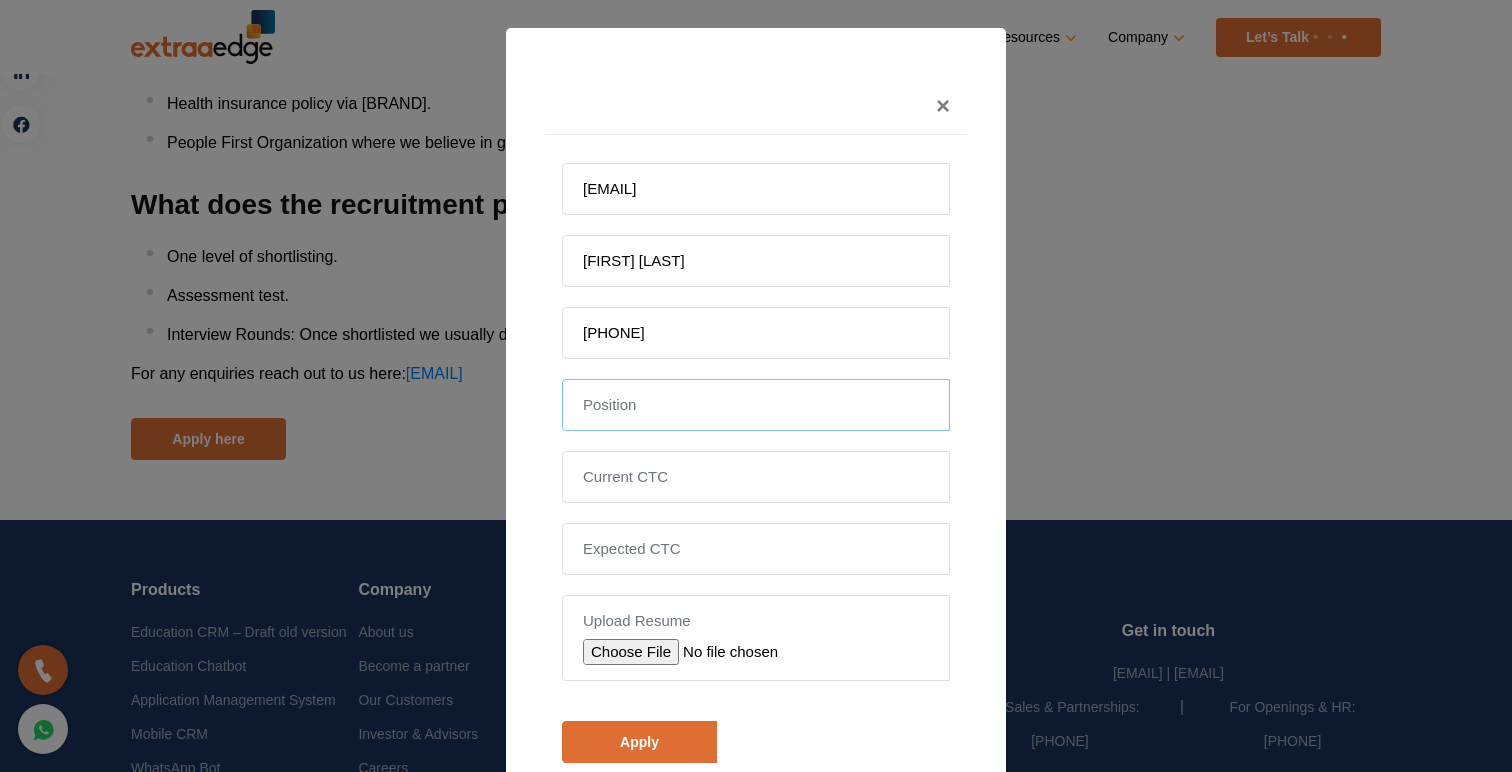 click at bounding box center [756, 405] 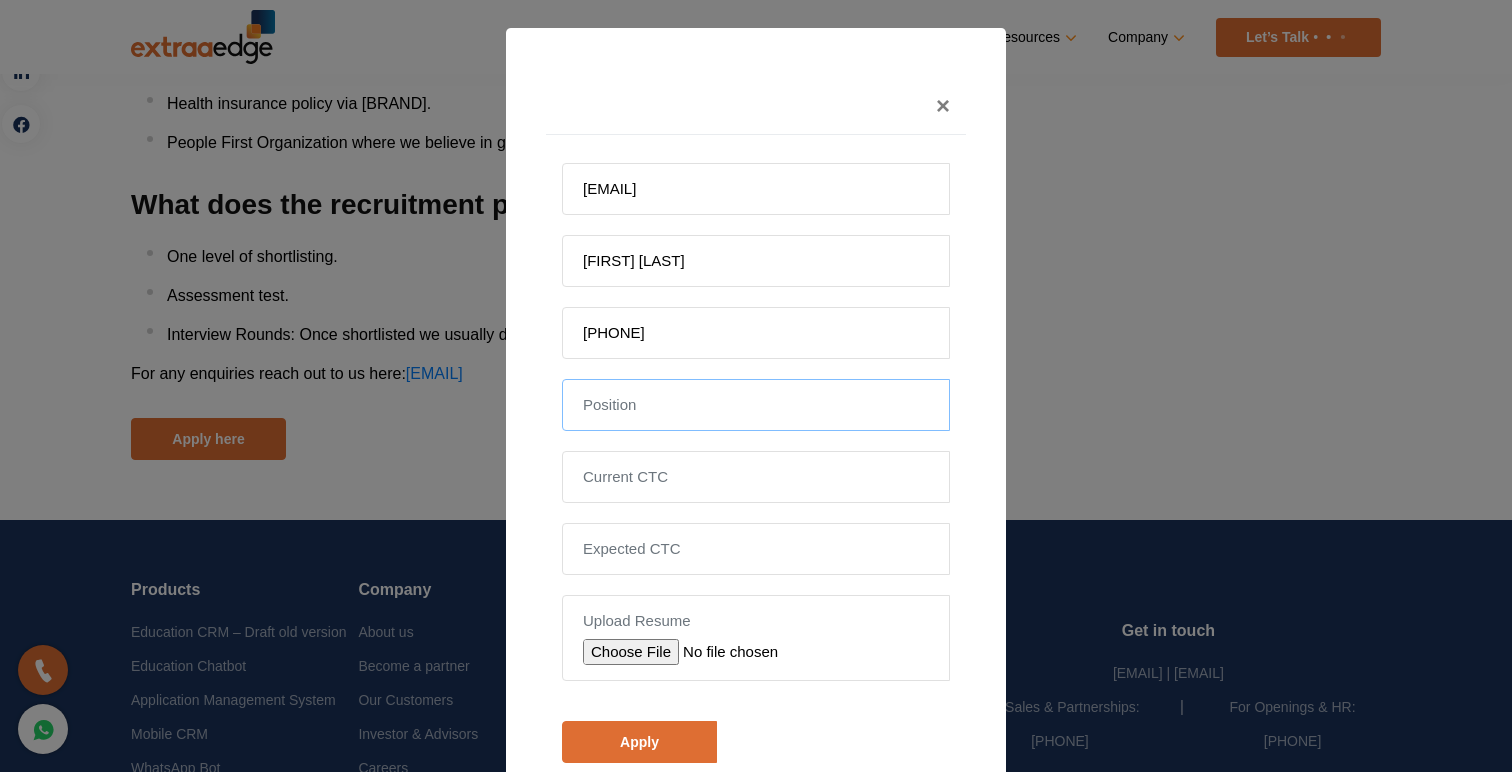 type on "Senior Quality Analyst" 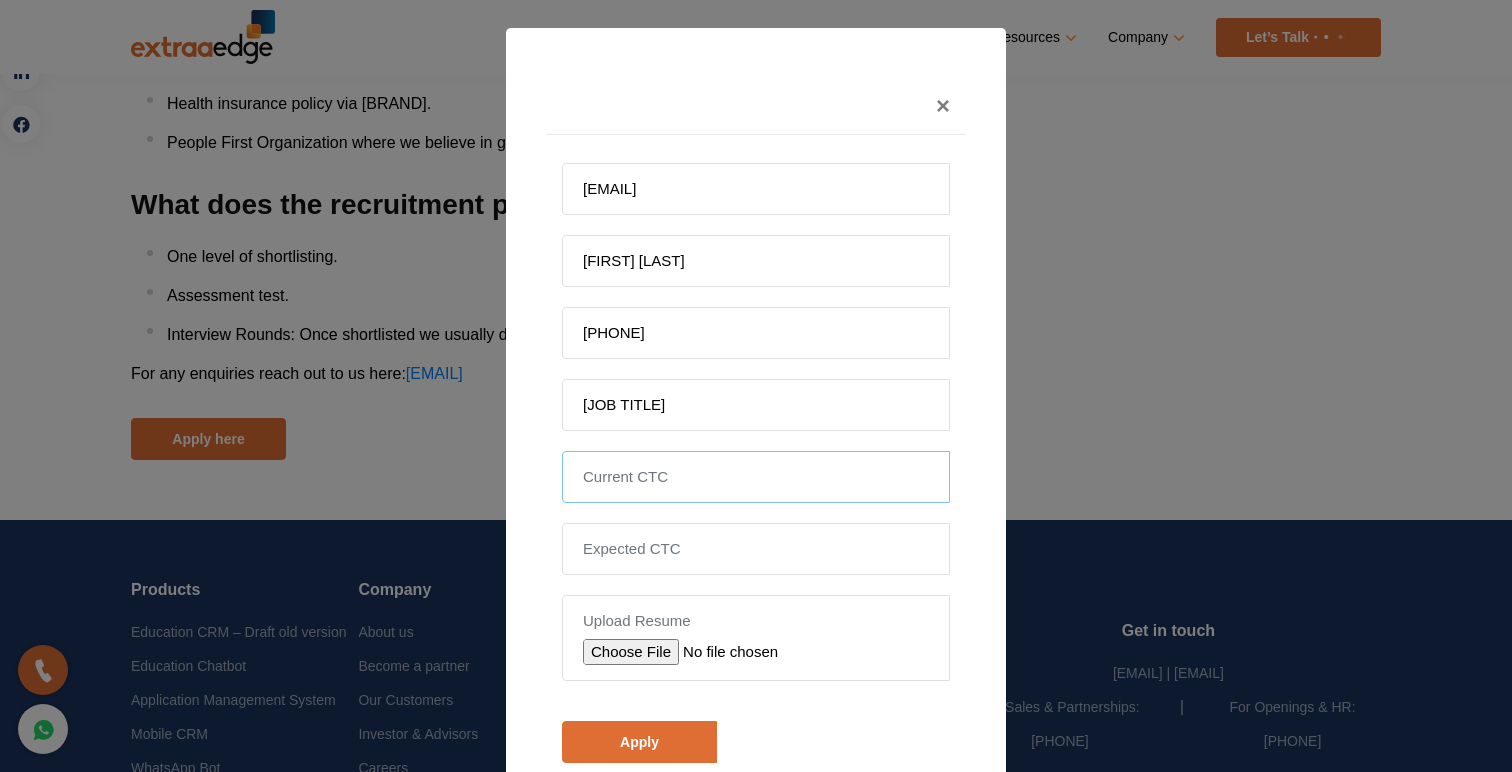 click at bounding box center (756, 477) 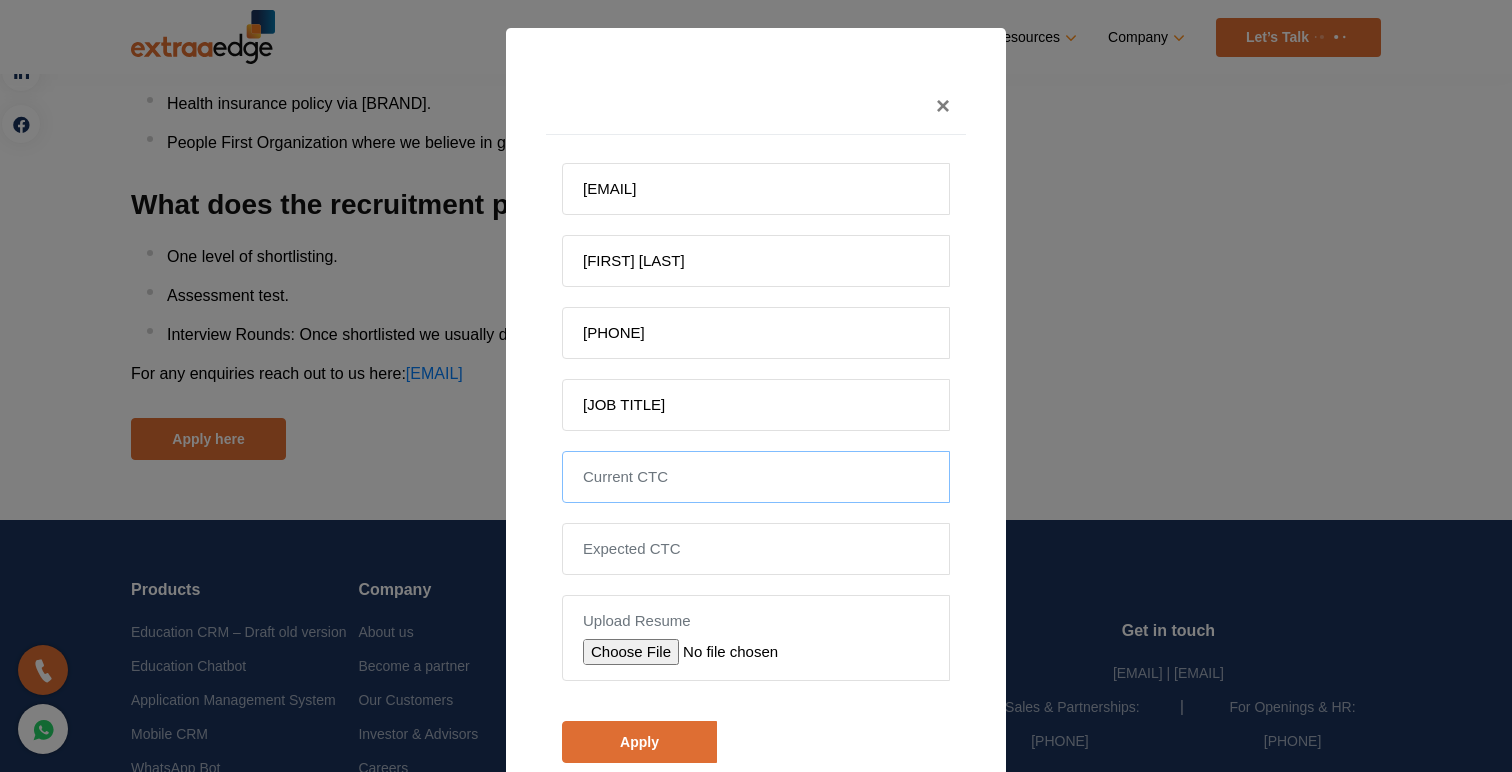 type on "8LPA" 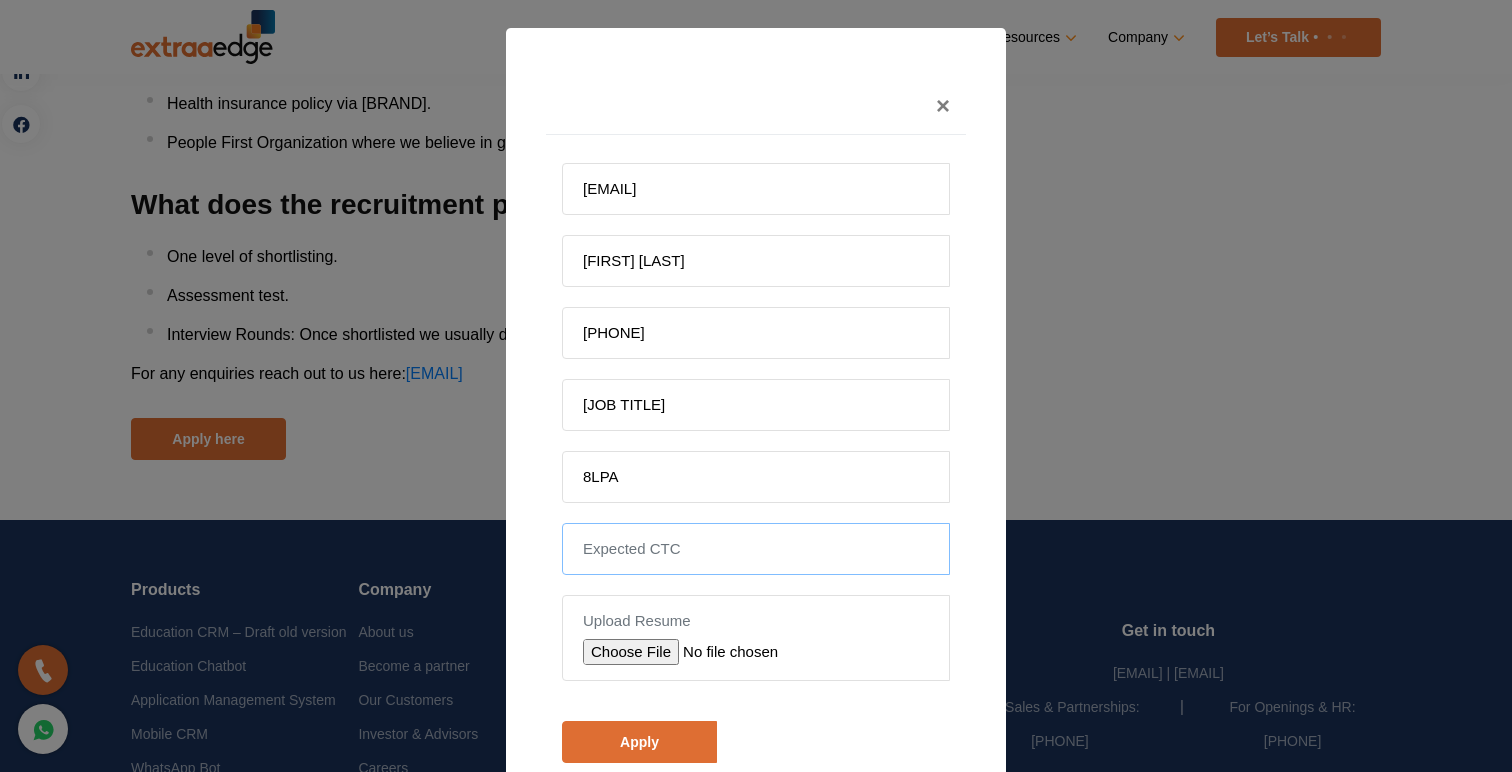 click at bounding box center (756, 549) 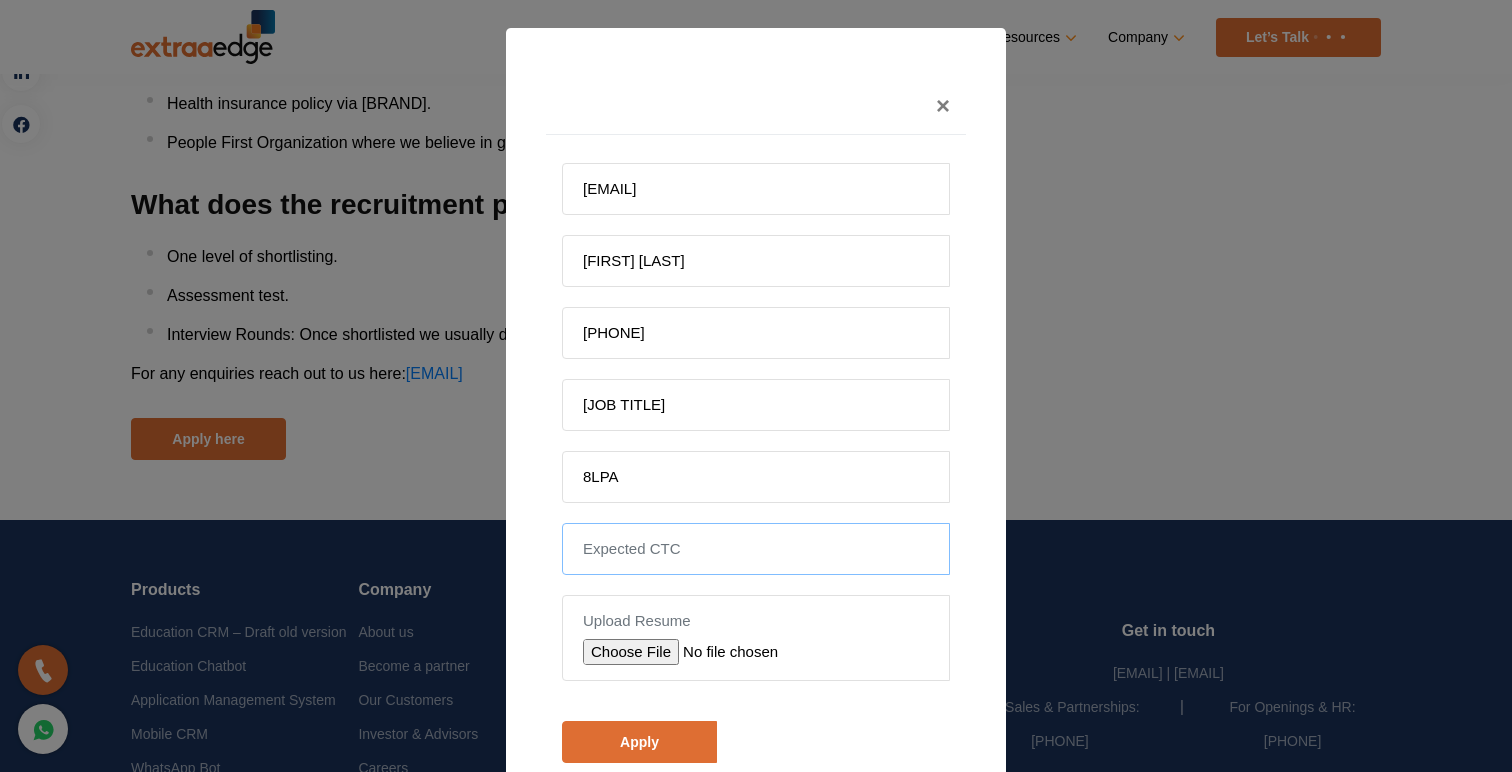 type on "As per company norms" 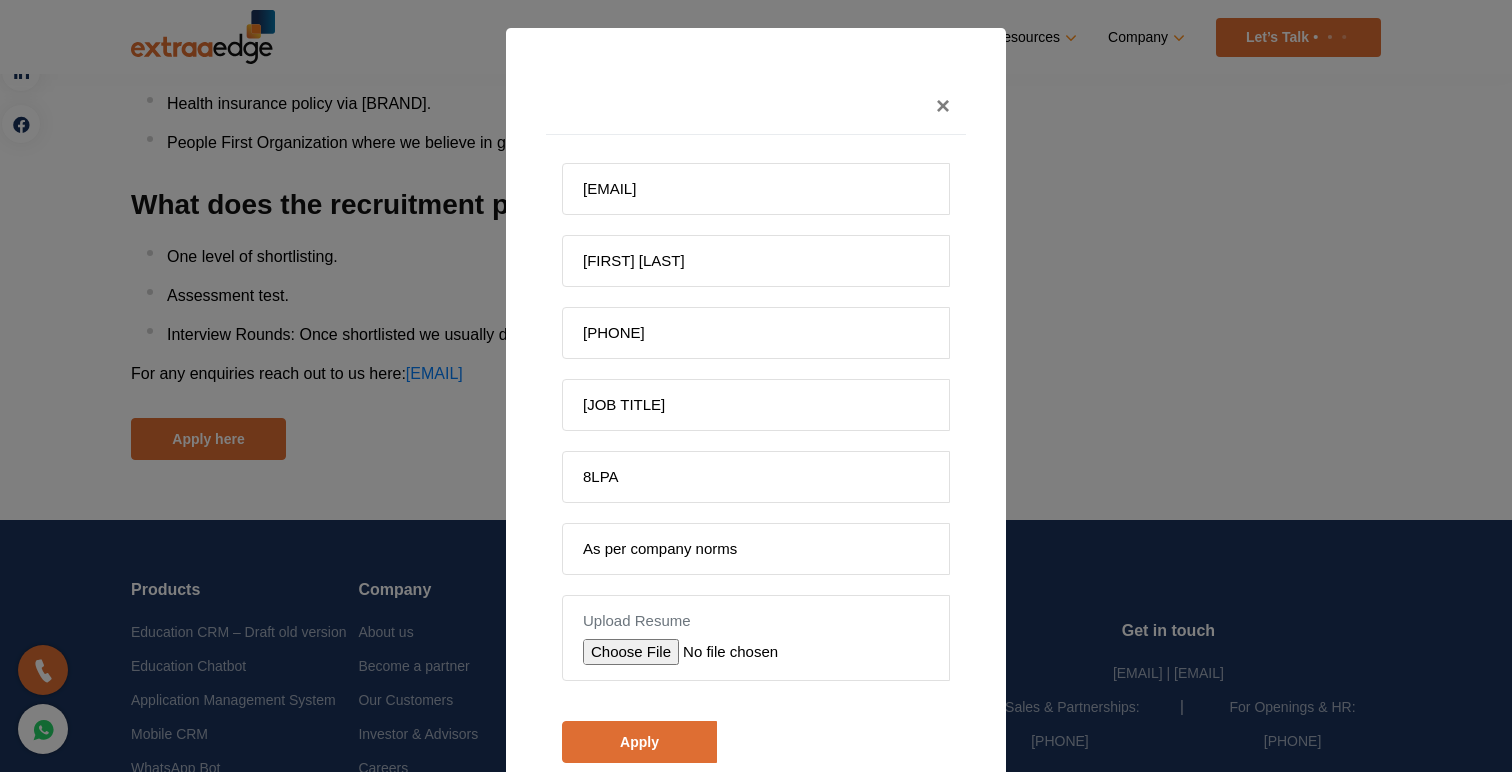 click at bounding box center [725, 652] 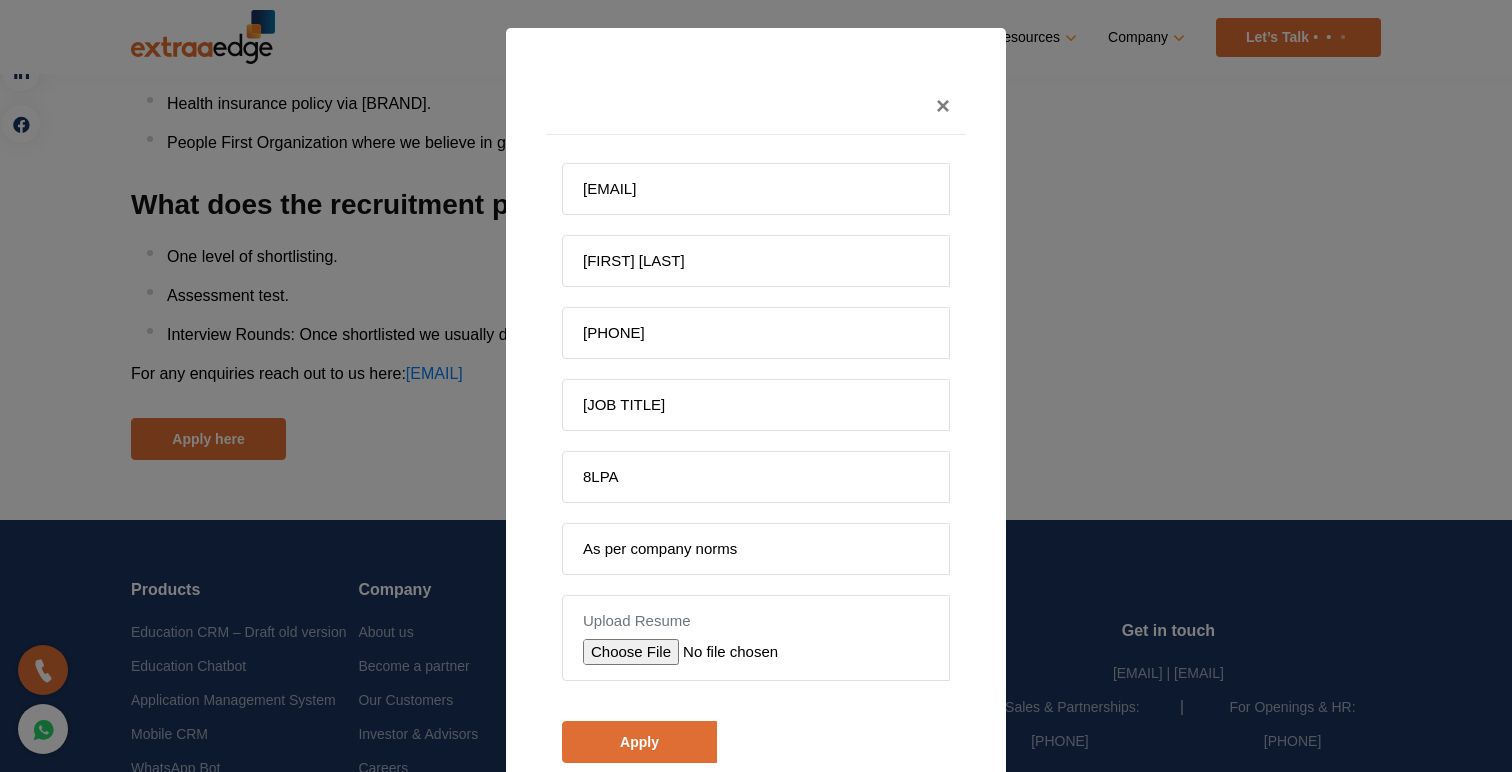 type on "C:\fakepath\RajaniY-Manual Testing-Resume (1).pdf" 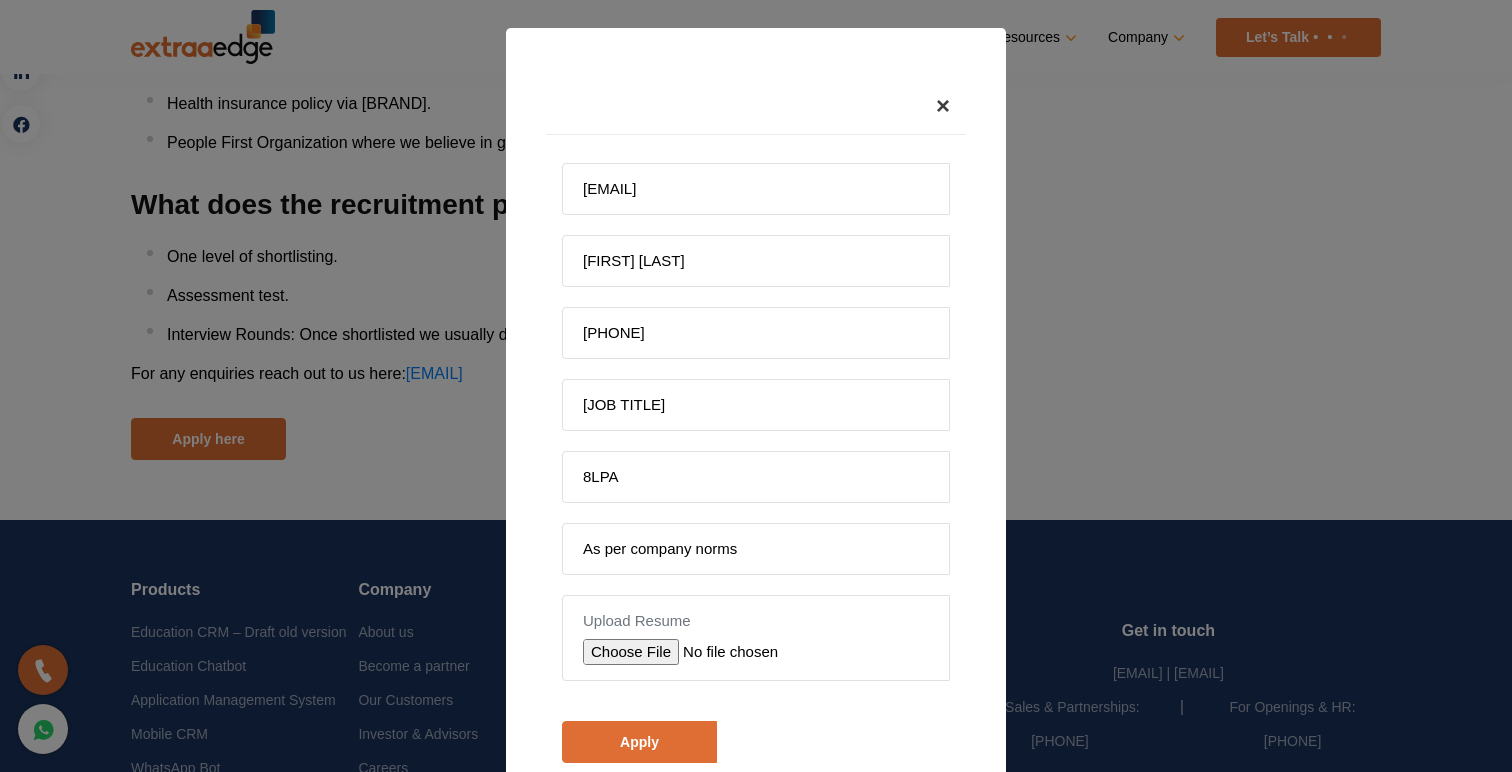 click on "×" at bounding box center [943, 105] 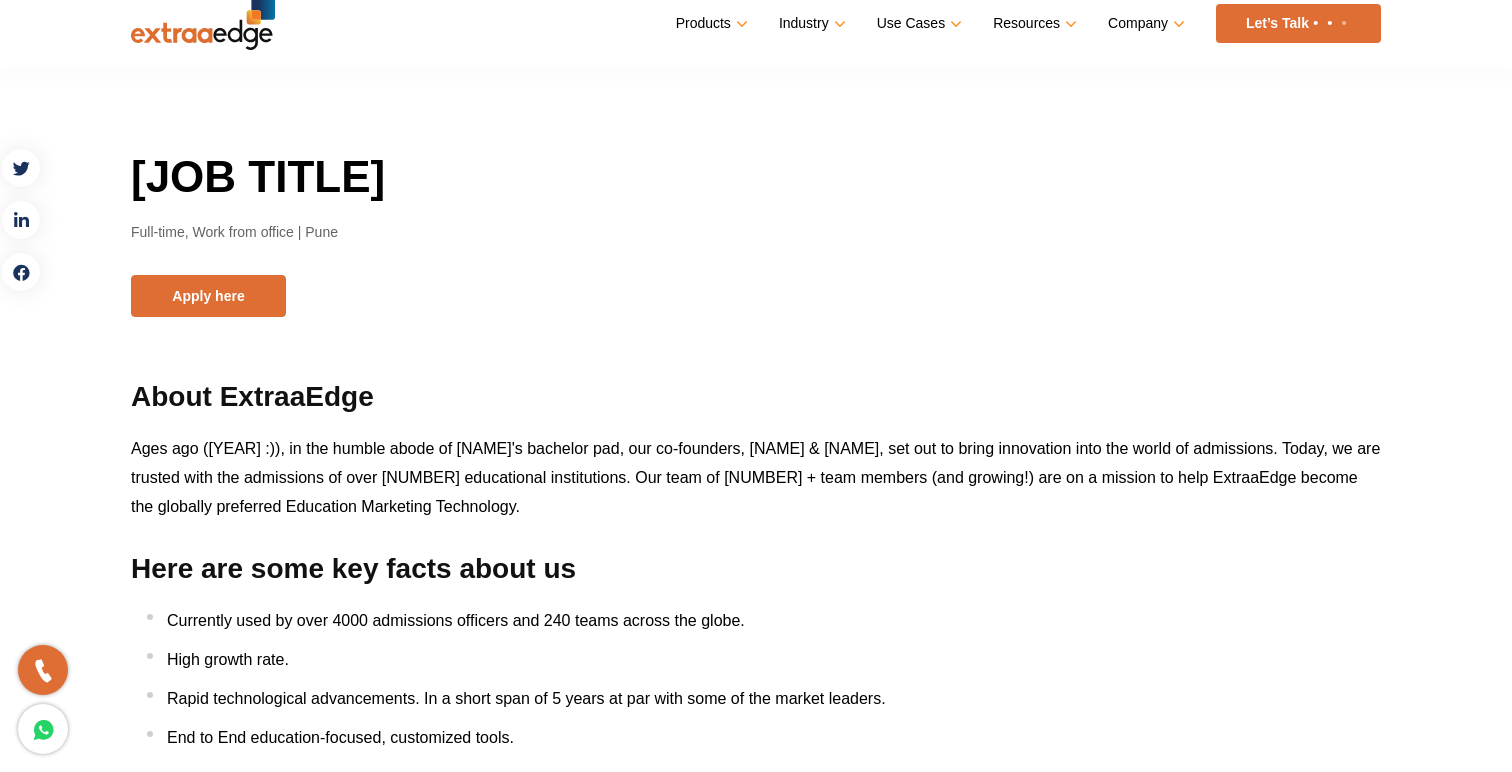 scroll, scrollTop: 26, scrollLeft: 0, axis: vertical 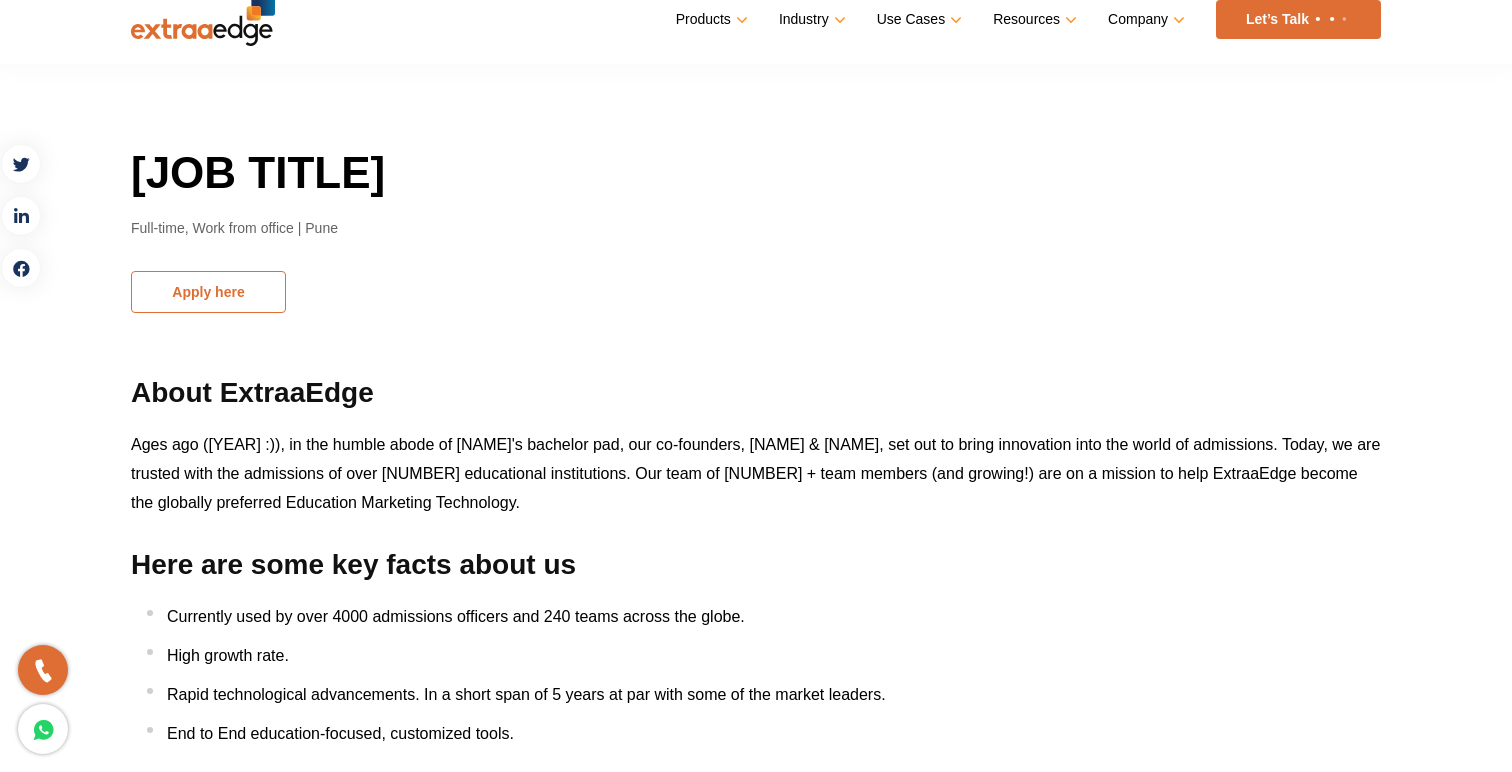 click on "Apply here" at bounding box center (208, 292) 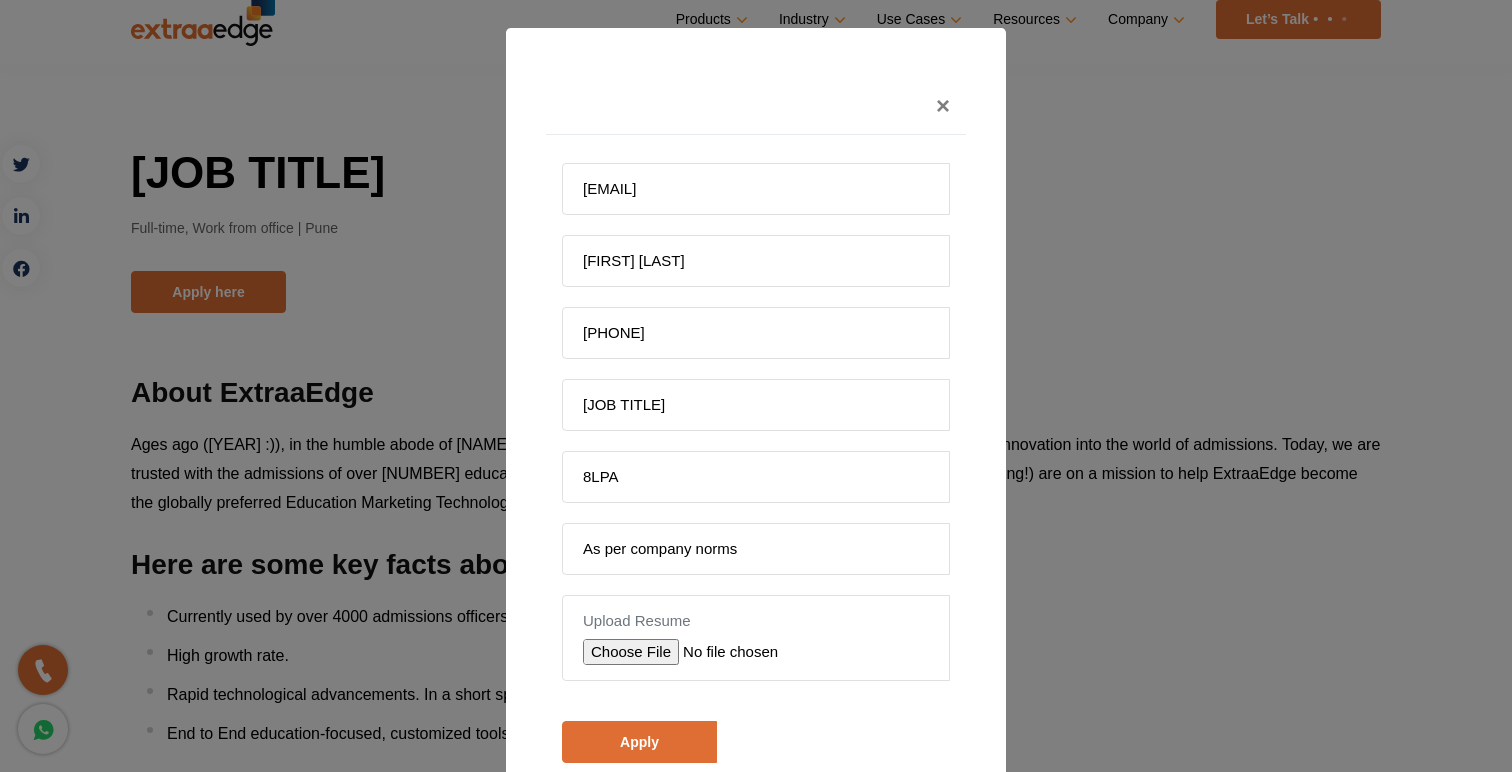 scroll, scrollTop: 85, scrollLeft: 0, axis: vertical 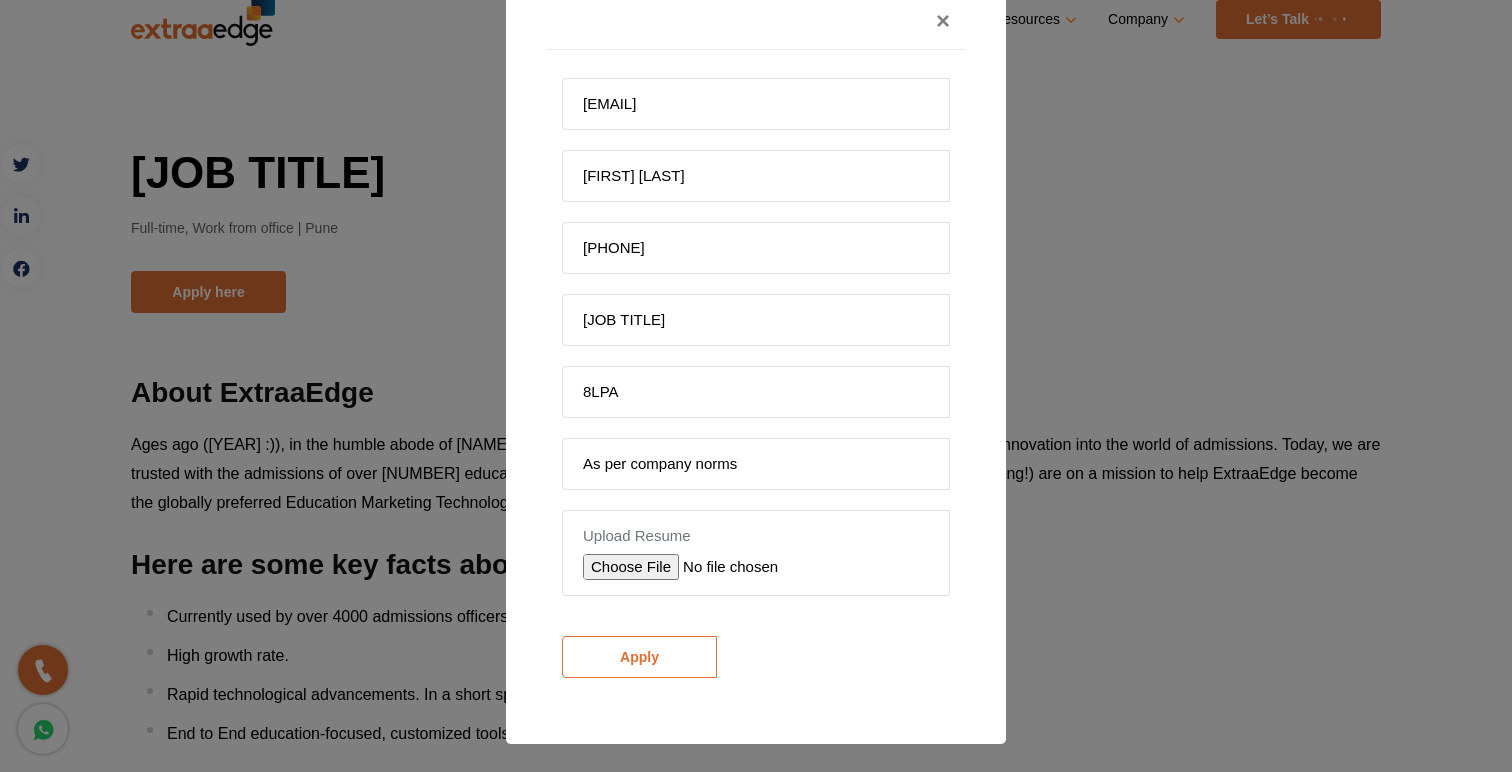 click on "Apply" at bounding box center (639, 657) 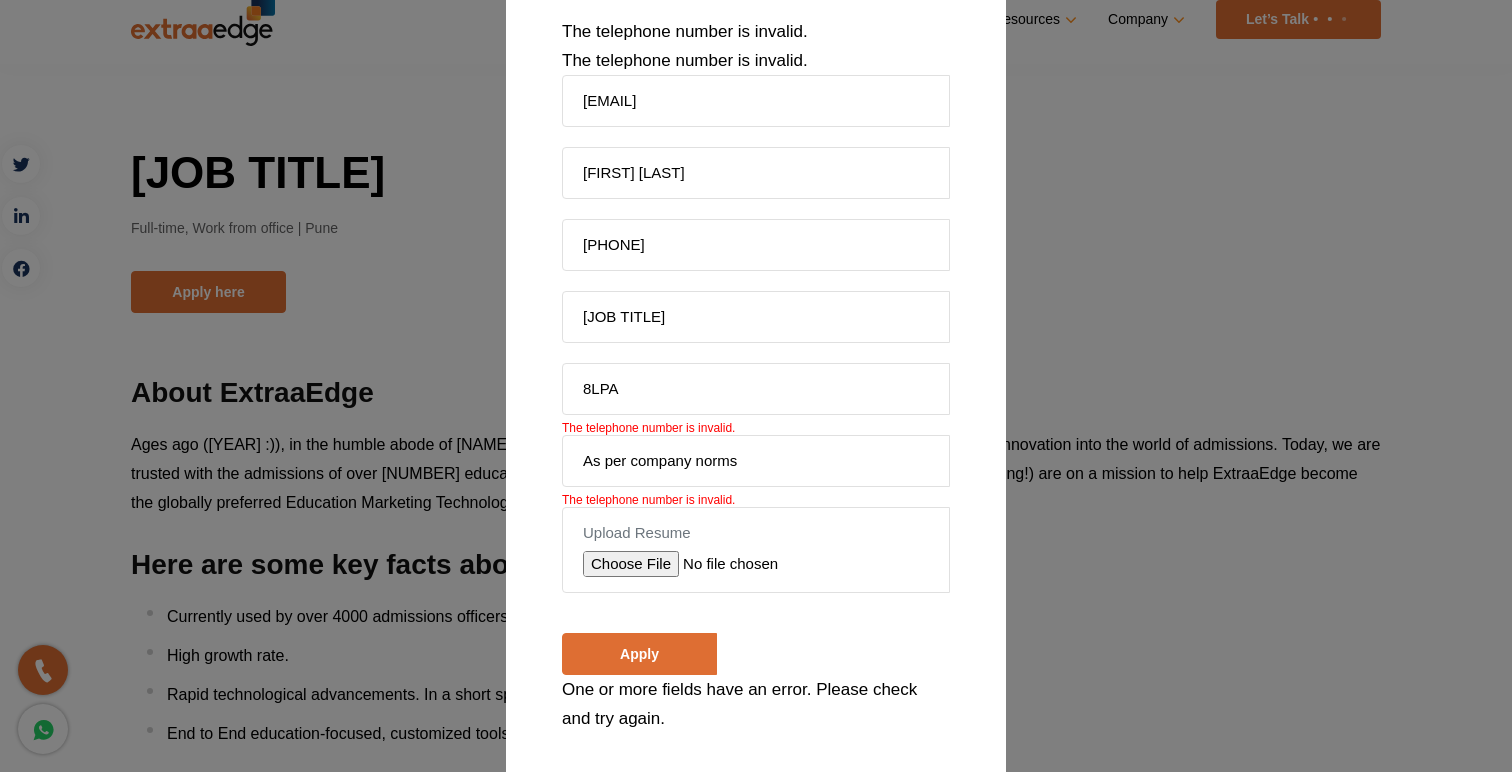 scroll, scrollTop: 205, scrollLeft: 0, axis: vertical 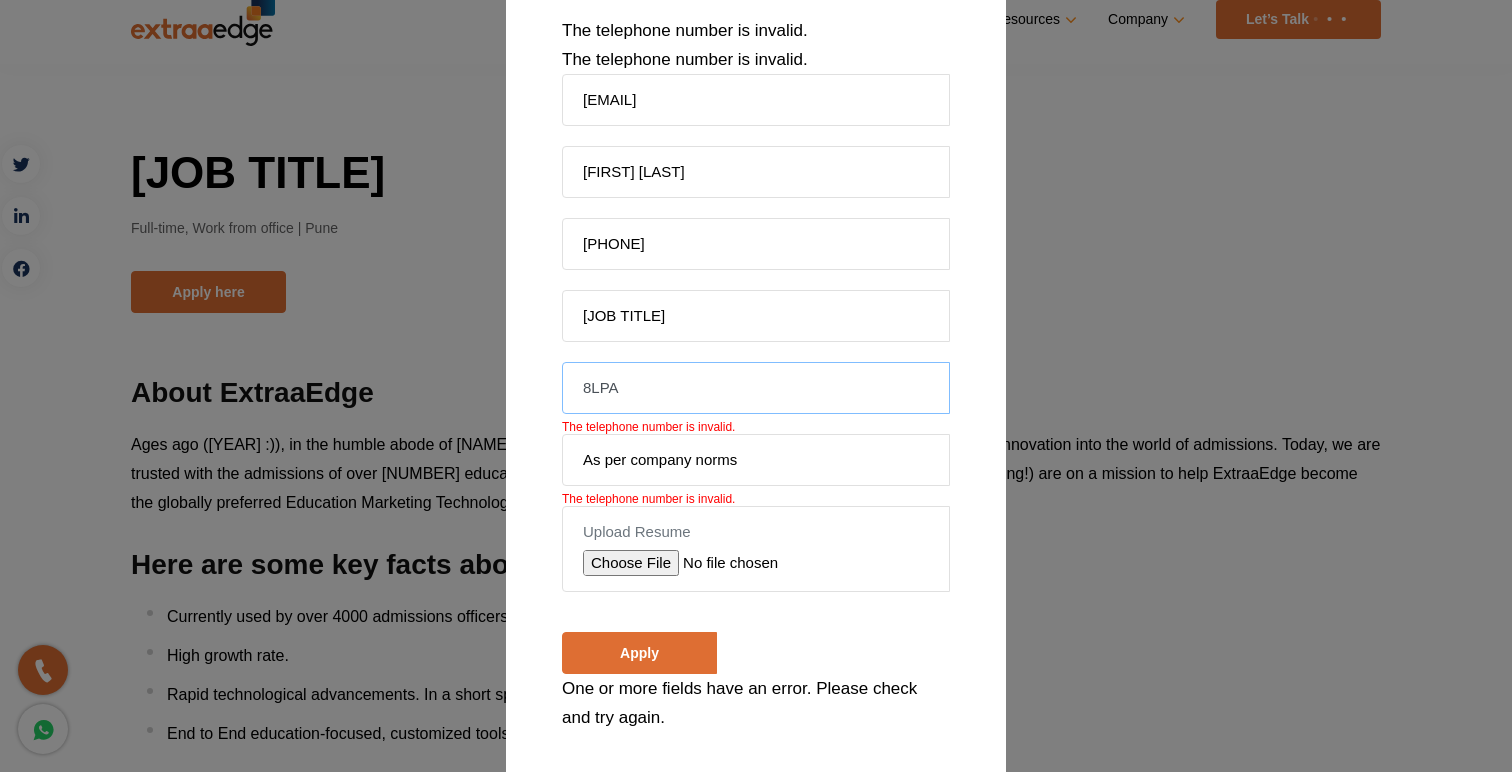 click on "8LPA" at bounding box center (756, 388) 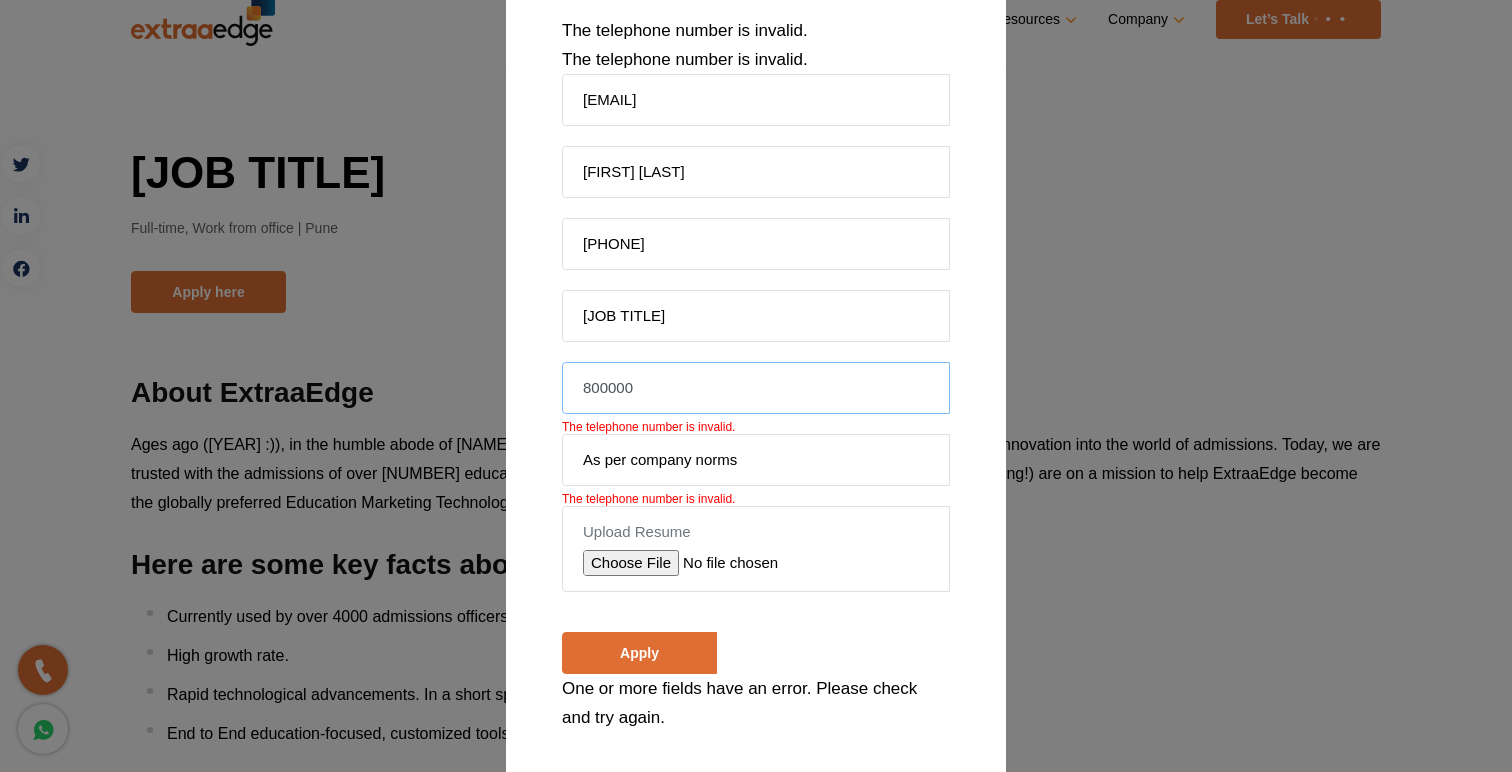 type on "800000" 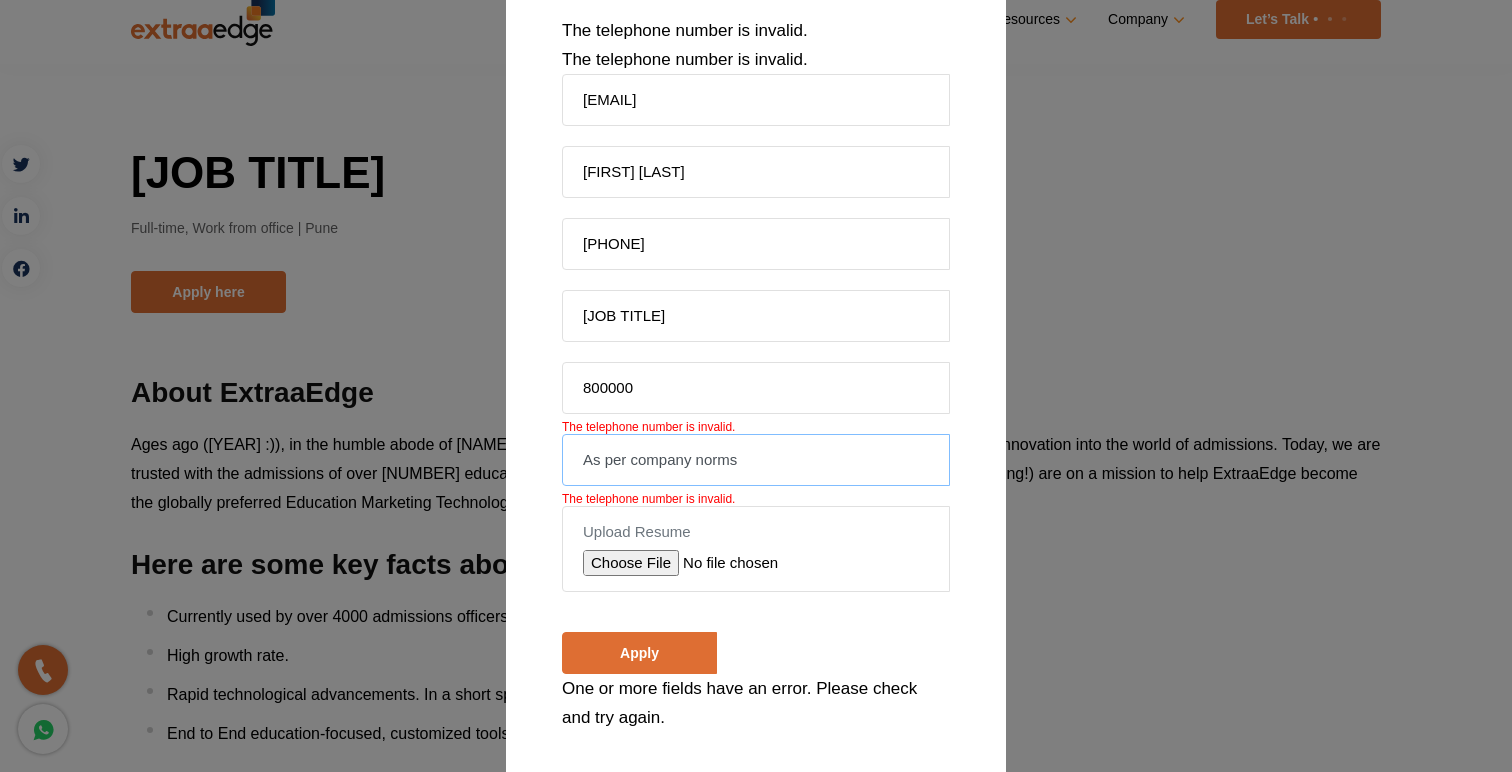 click on "As per company norms" at bounding box center (756, 460) 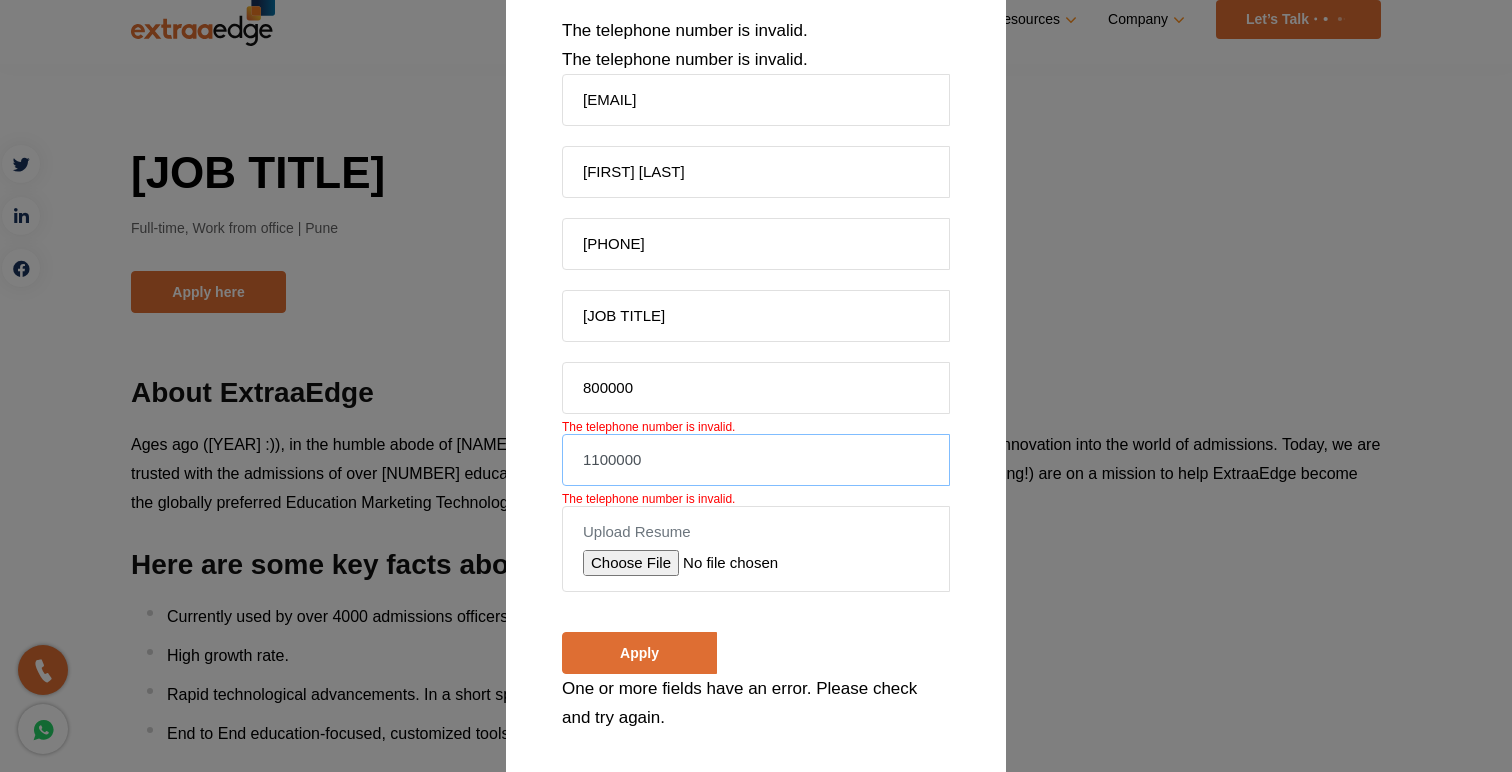 type on "1100000" 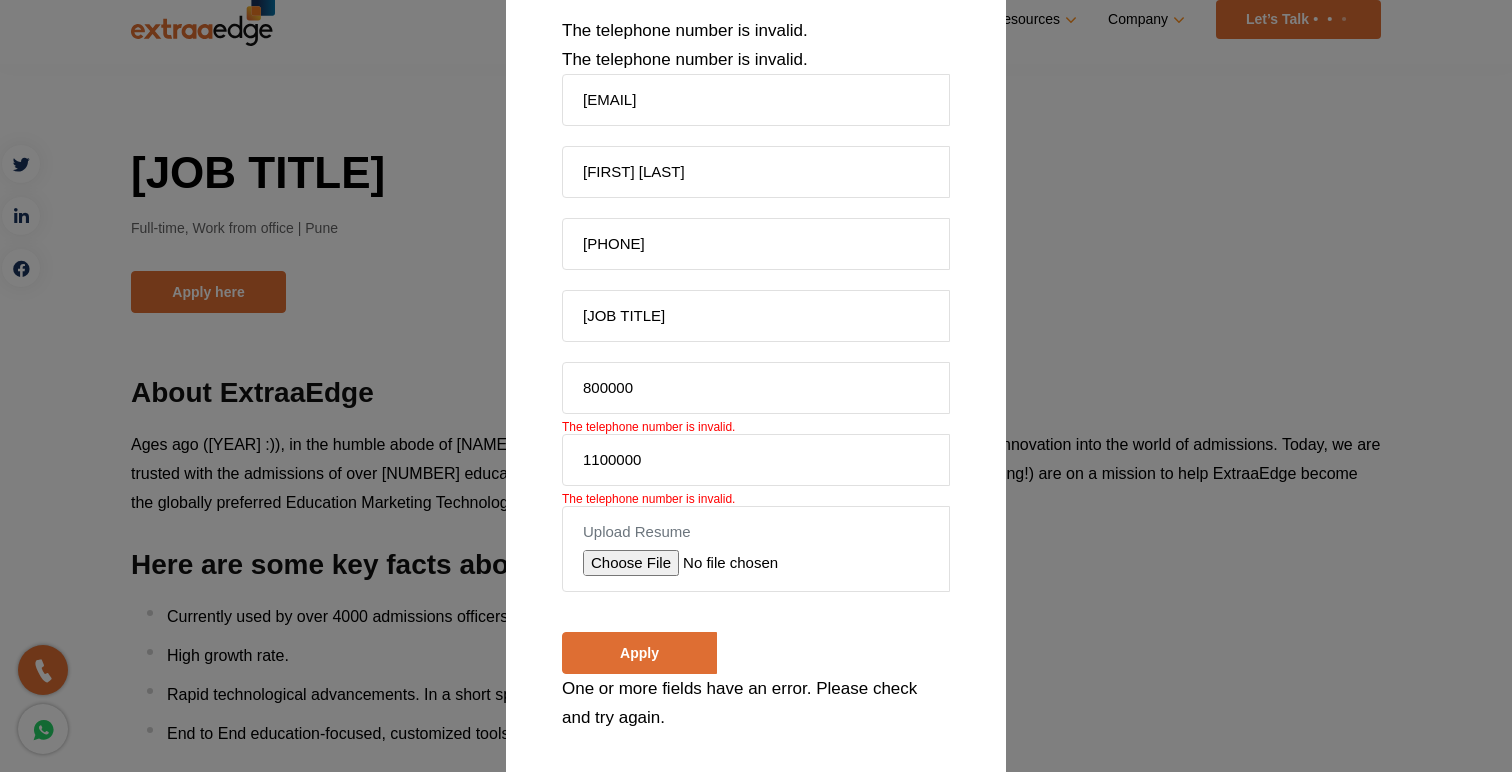 click on "×
One or more fields have an error. Please check and try again.   The telephone number is invalid. The telephone number is invalid.
rajani.m.yadav@gmail.com
Rajanigandha Yadav
8483897252
Senior Quality Analyst
800000 The telephone number is invalid.
1100000 The telephone number is invalid.
Upload Resume
Apply
One or more fields have an error. Please check and try again.
Close" at bounding box center [756, 310] 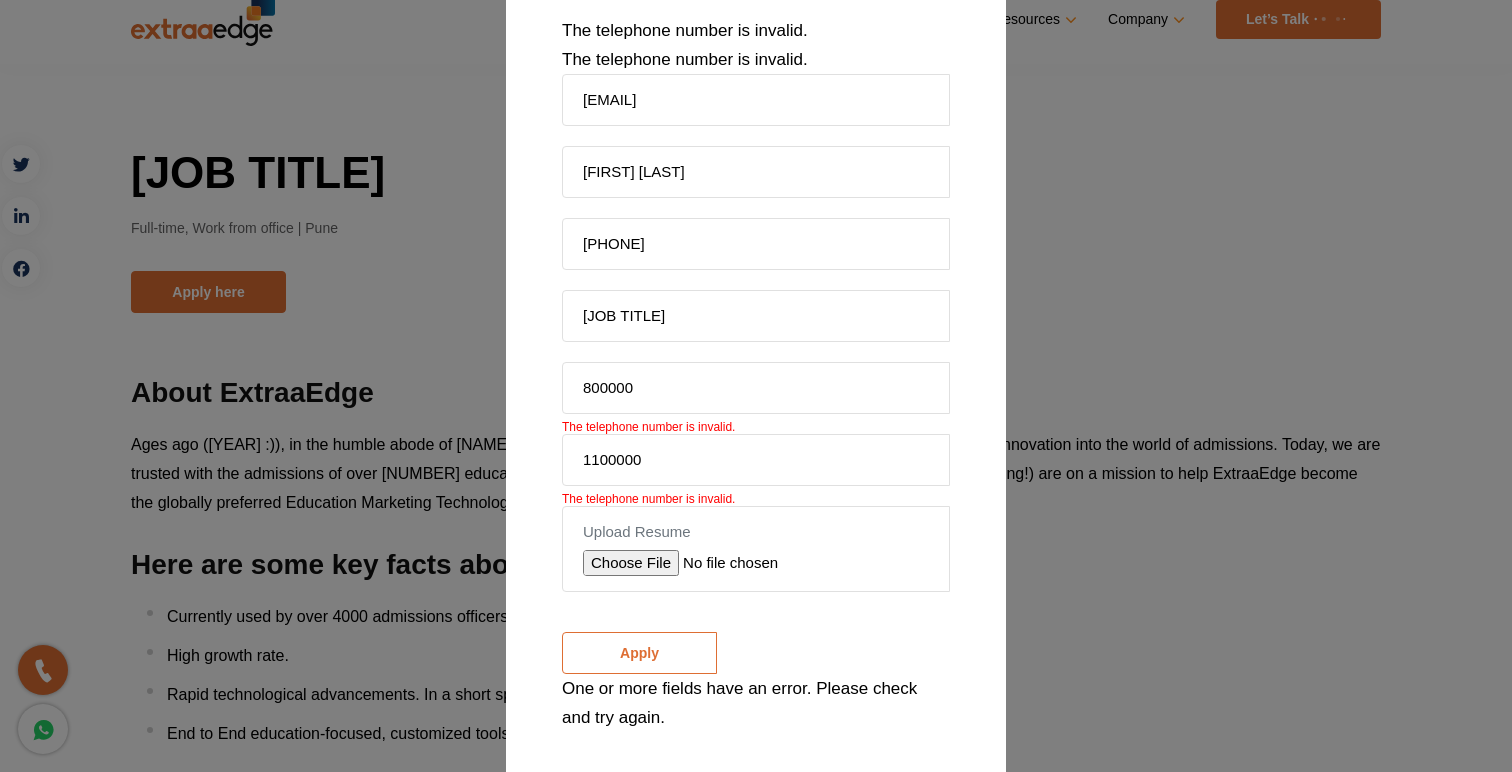 click on "Apply" at bounding box center (639, 653) 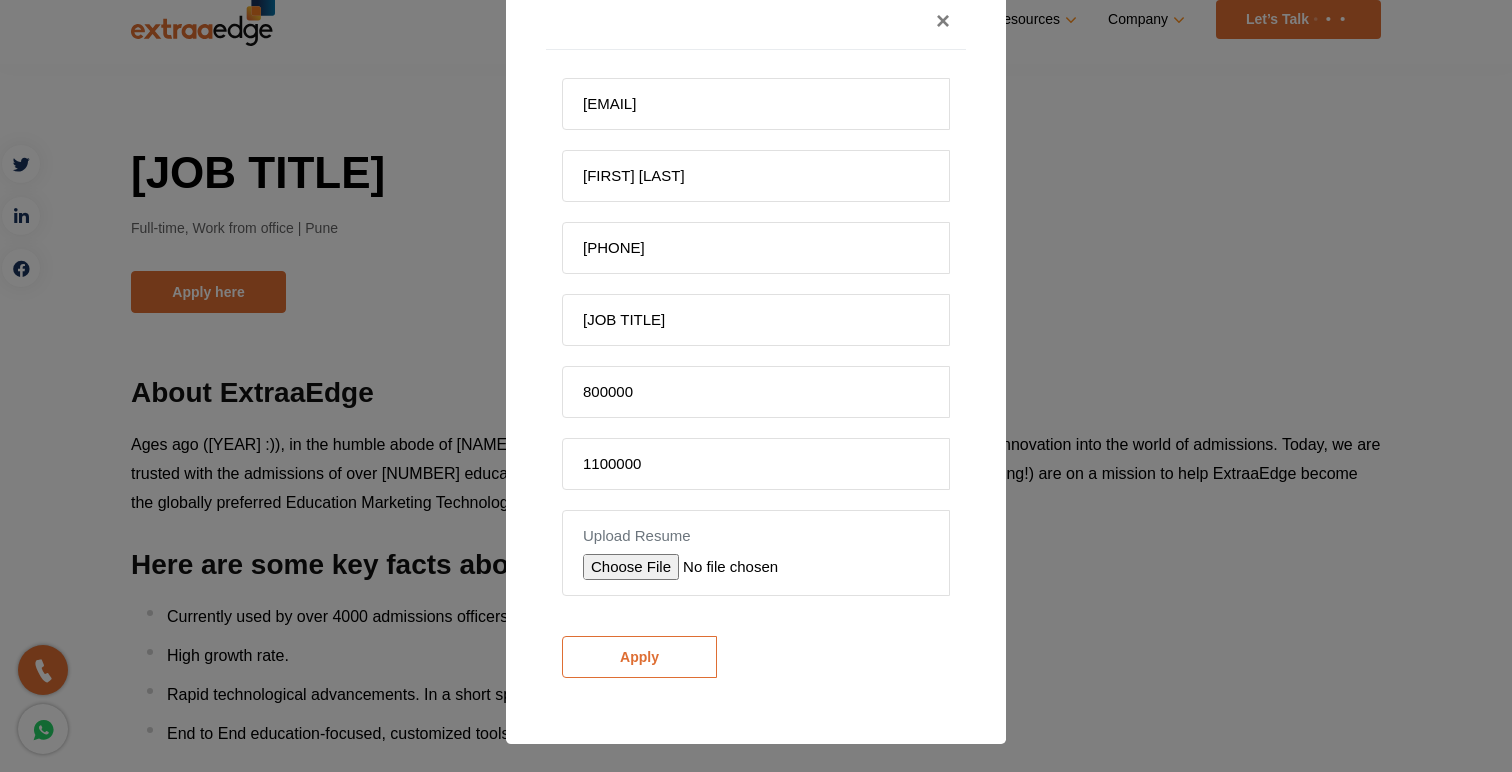 scroll, scrollTop: 201, scrollLeft: 0, axis: vertical 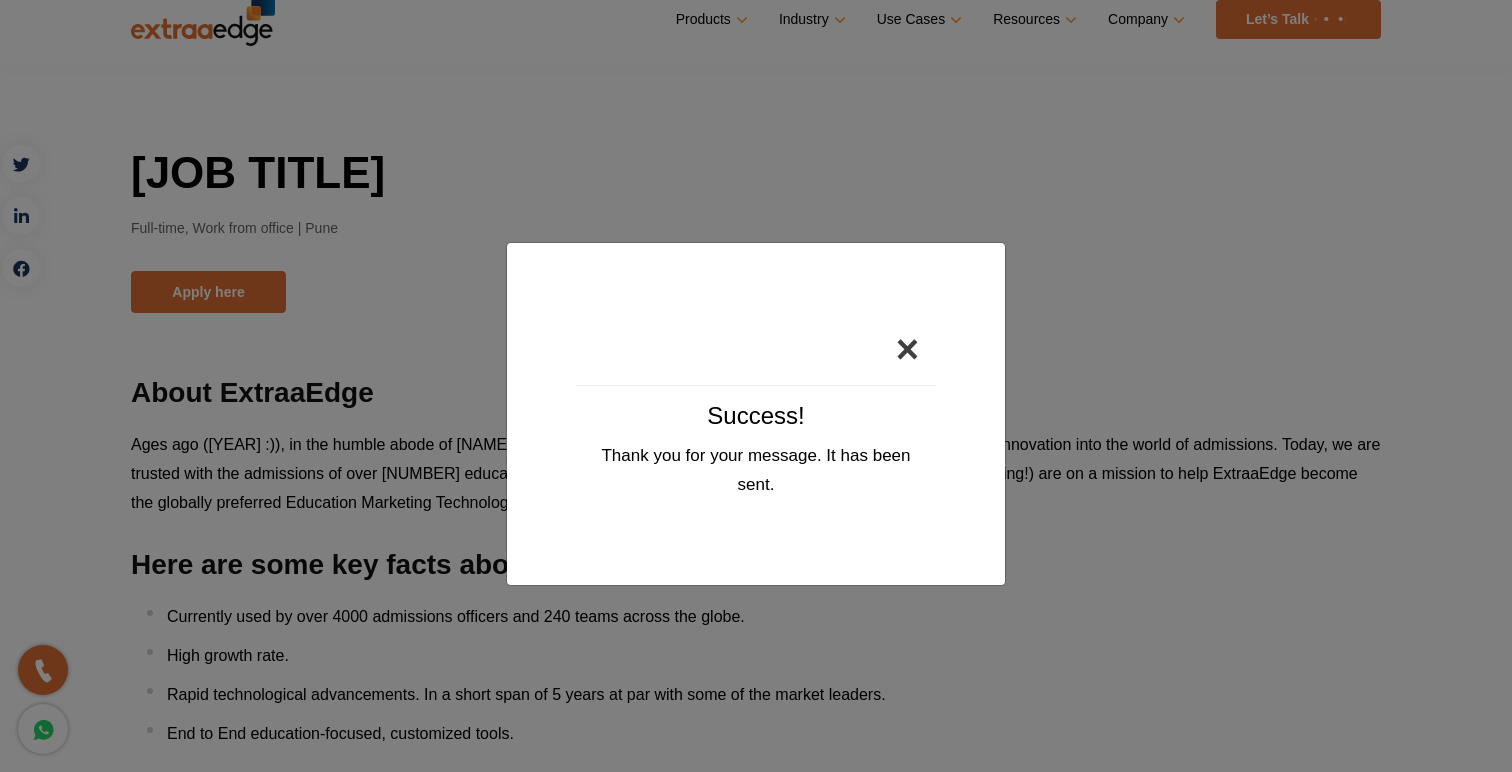 click on "×" at bounding box center [907, 349] 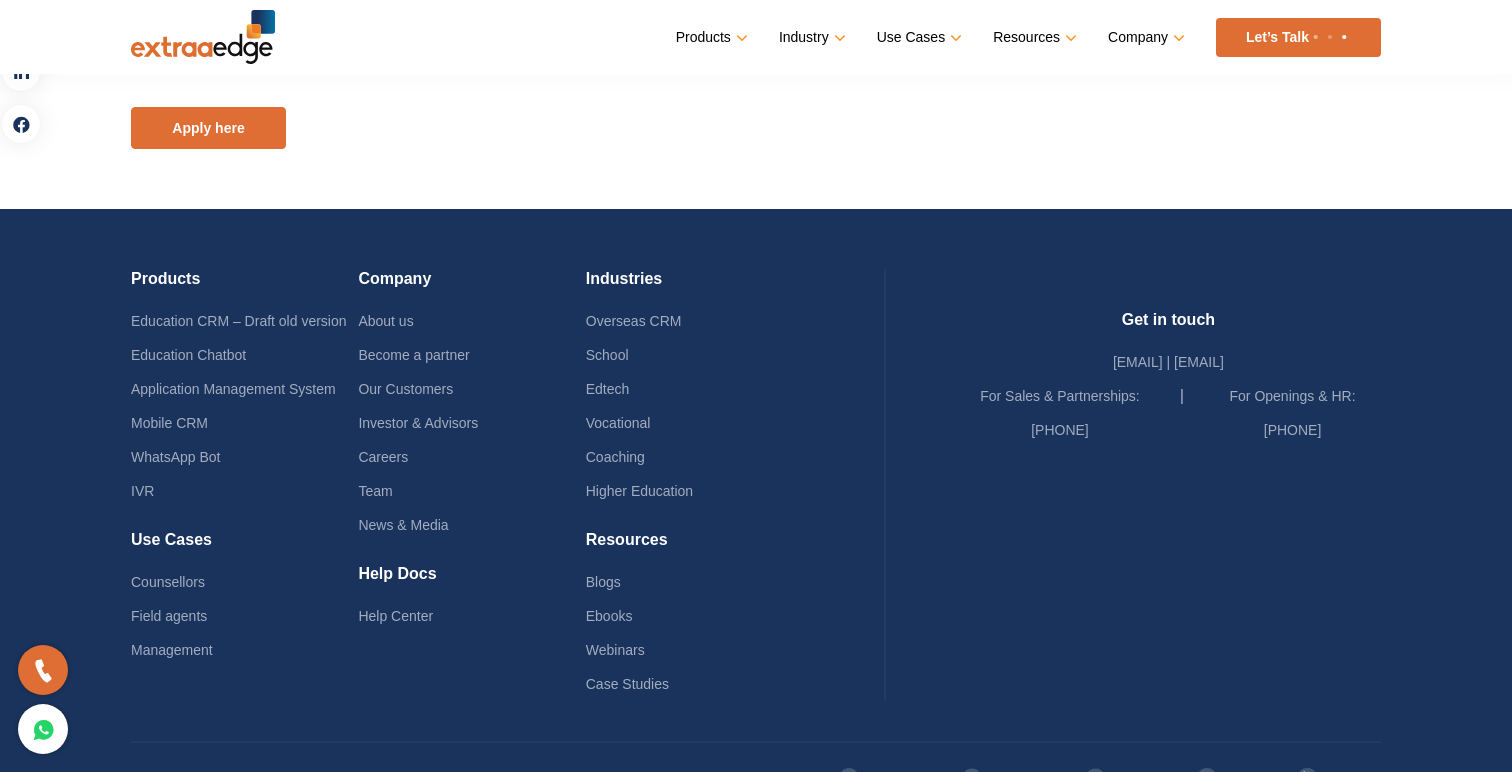 scroll, scrollTop: 2864, scrollLeft: 0, axis: vertical 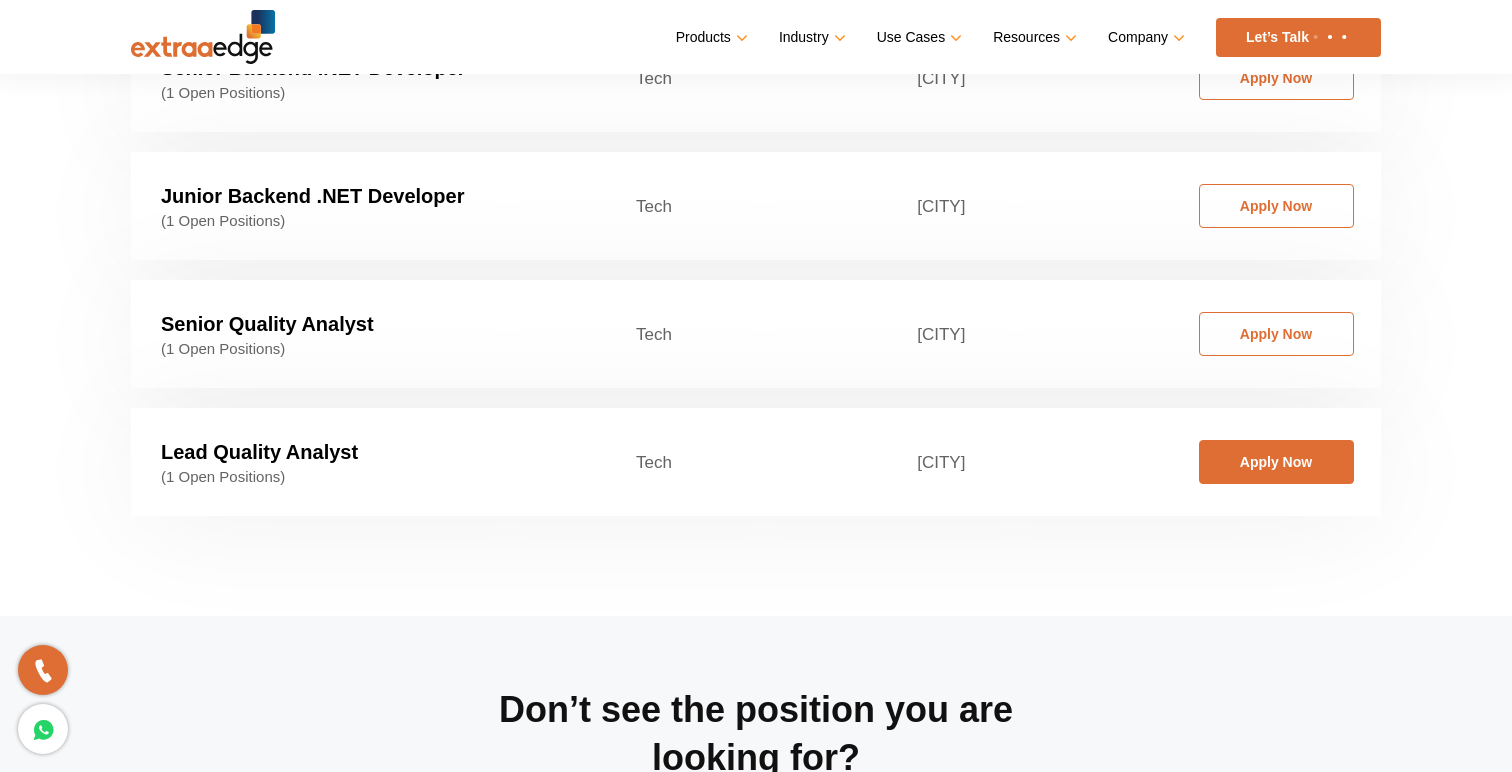 click on "Apply Now" at bounding box center [1276, 462] 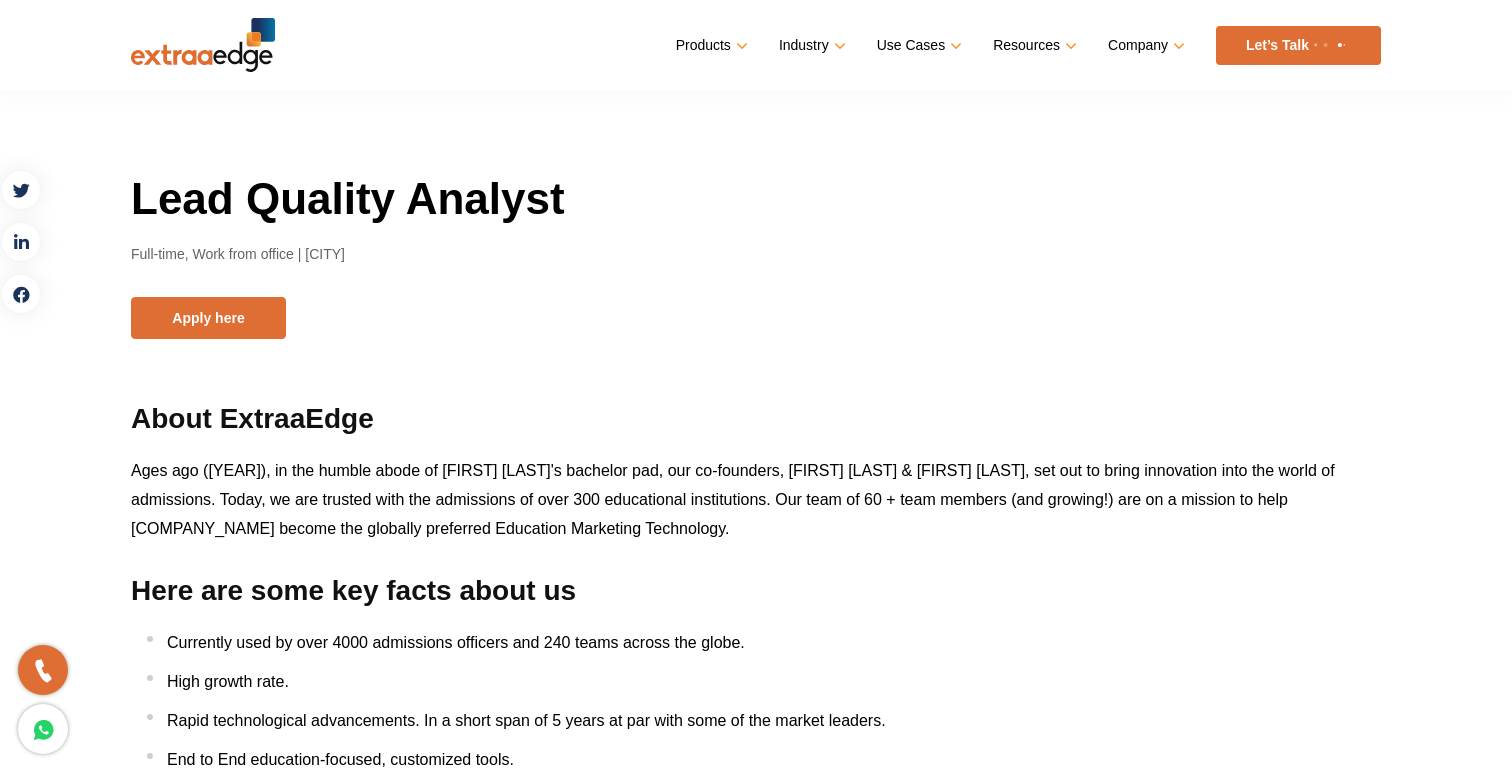 scroll, scrollTop: 0, scrollLeft: 0, axis: both 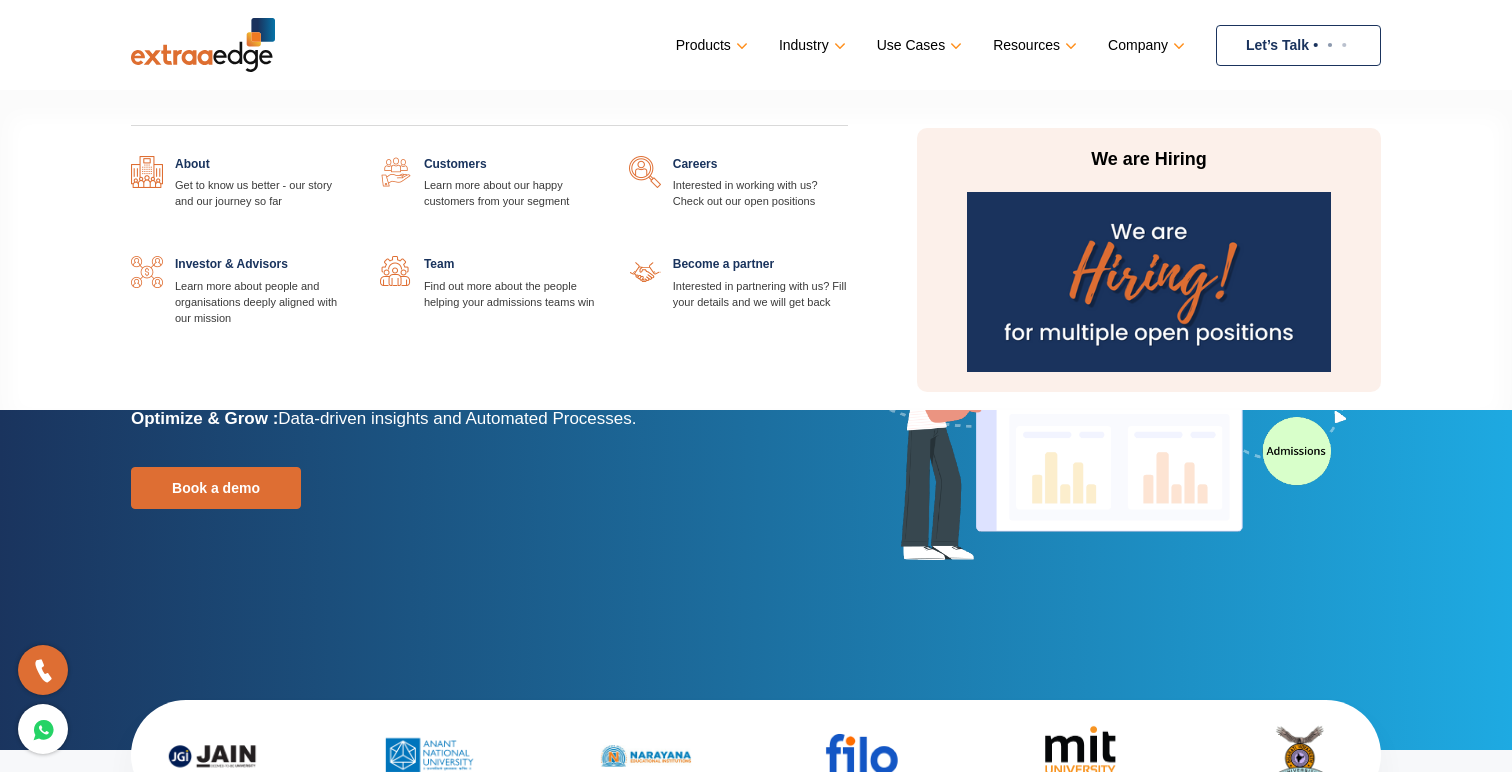 click at bounding box center [848, 156] 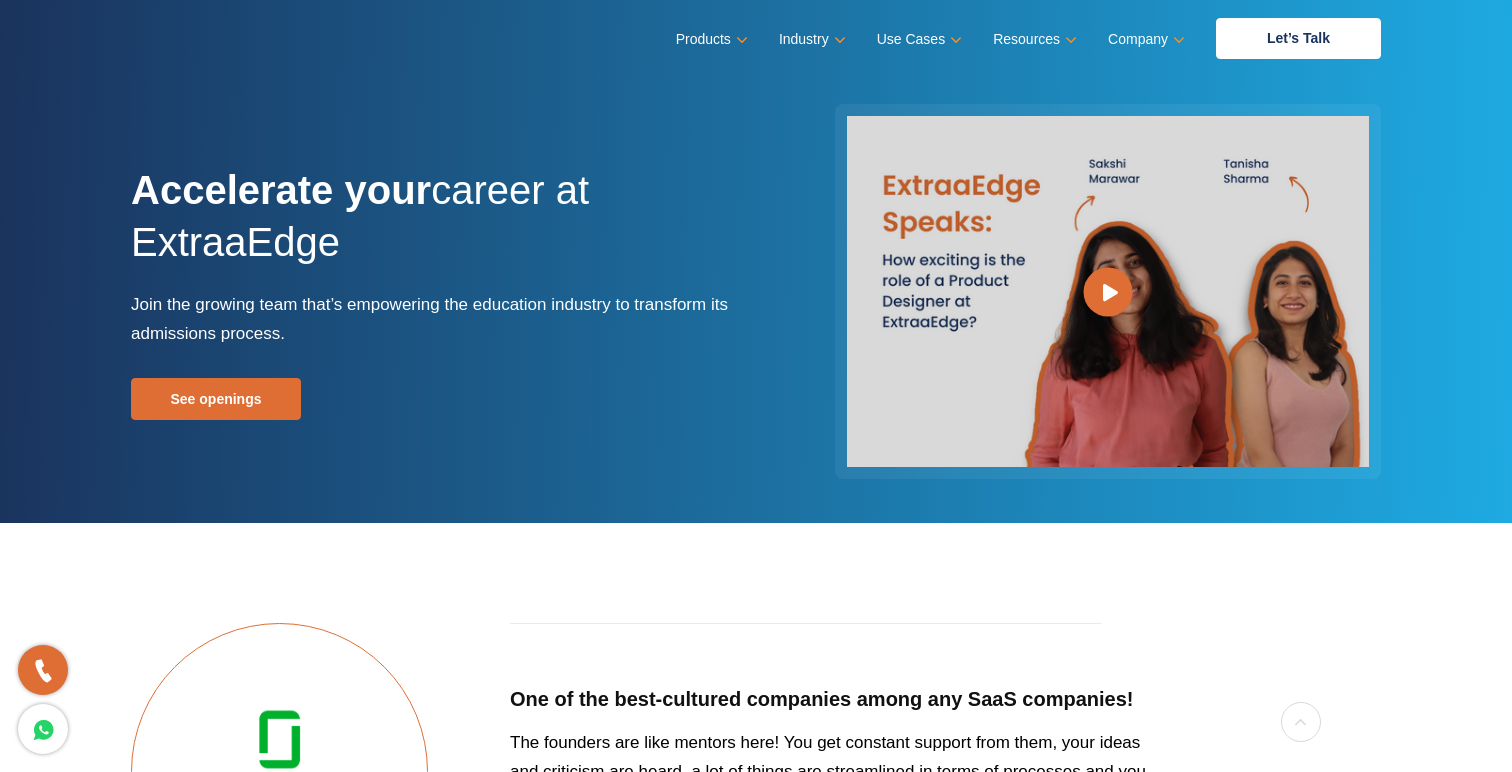 scroll, scrollTop: 0, scrollLeft: 0, axis: both 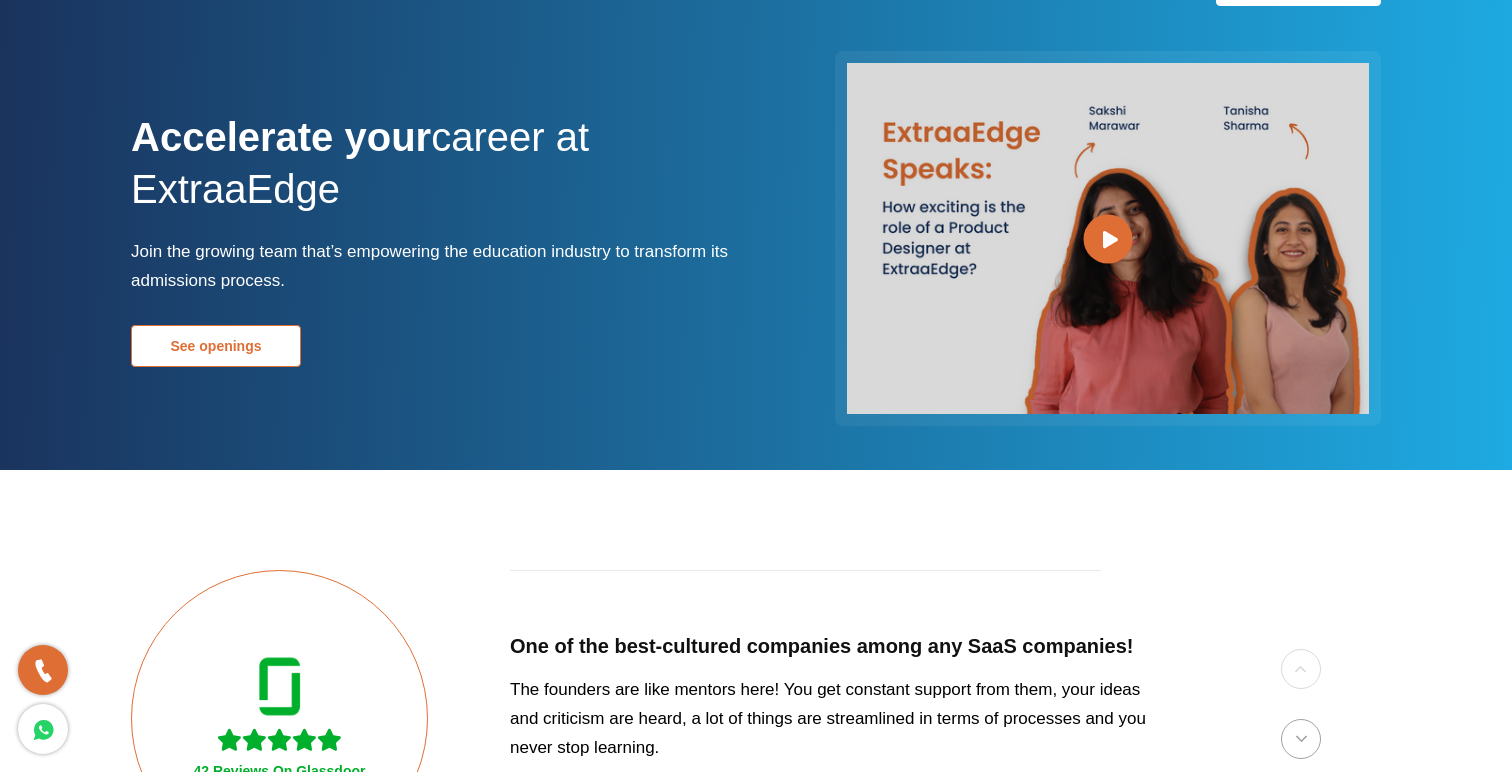 click on "See openings" at bounding box center [216, 346] 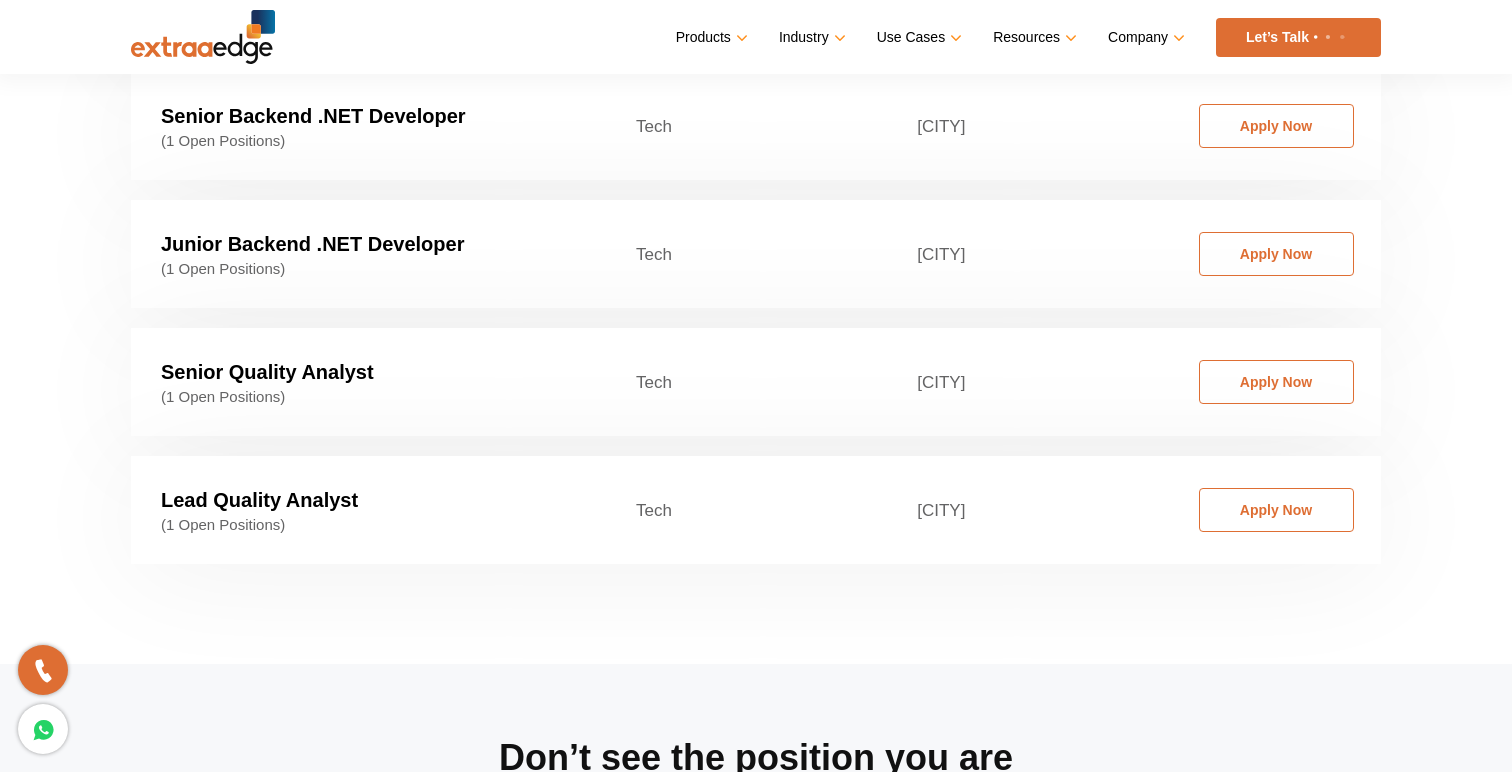 scroll, scrollTop: 4240, scrollLeft: 0, axis: vertical 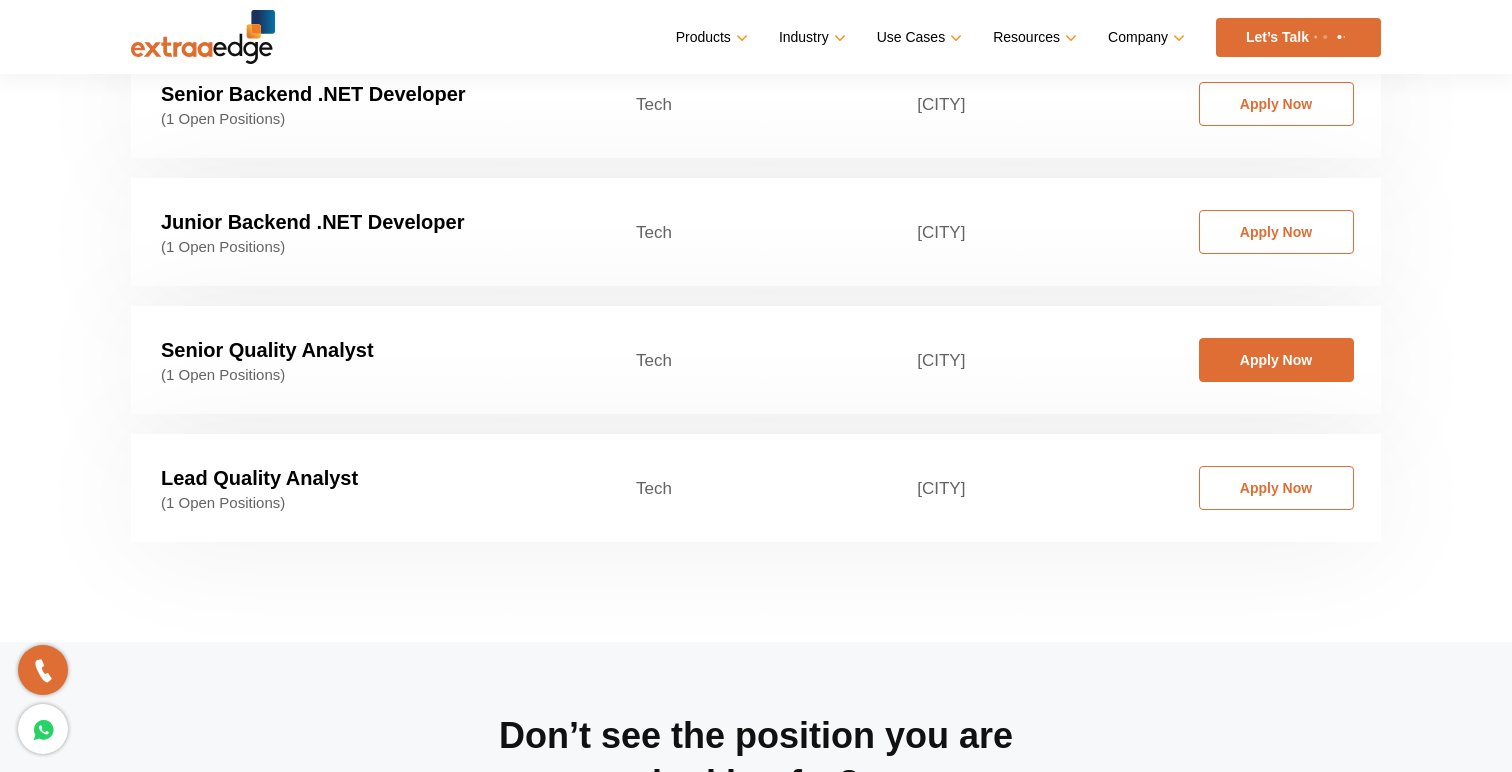 click on "Apply Now" at bounding box center (1276, 360) 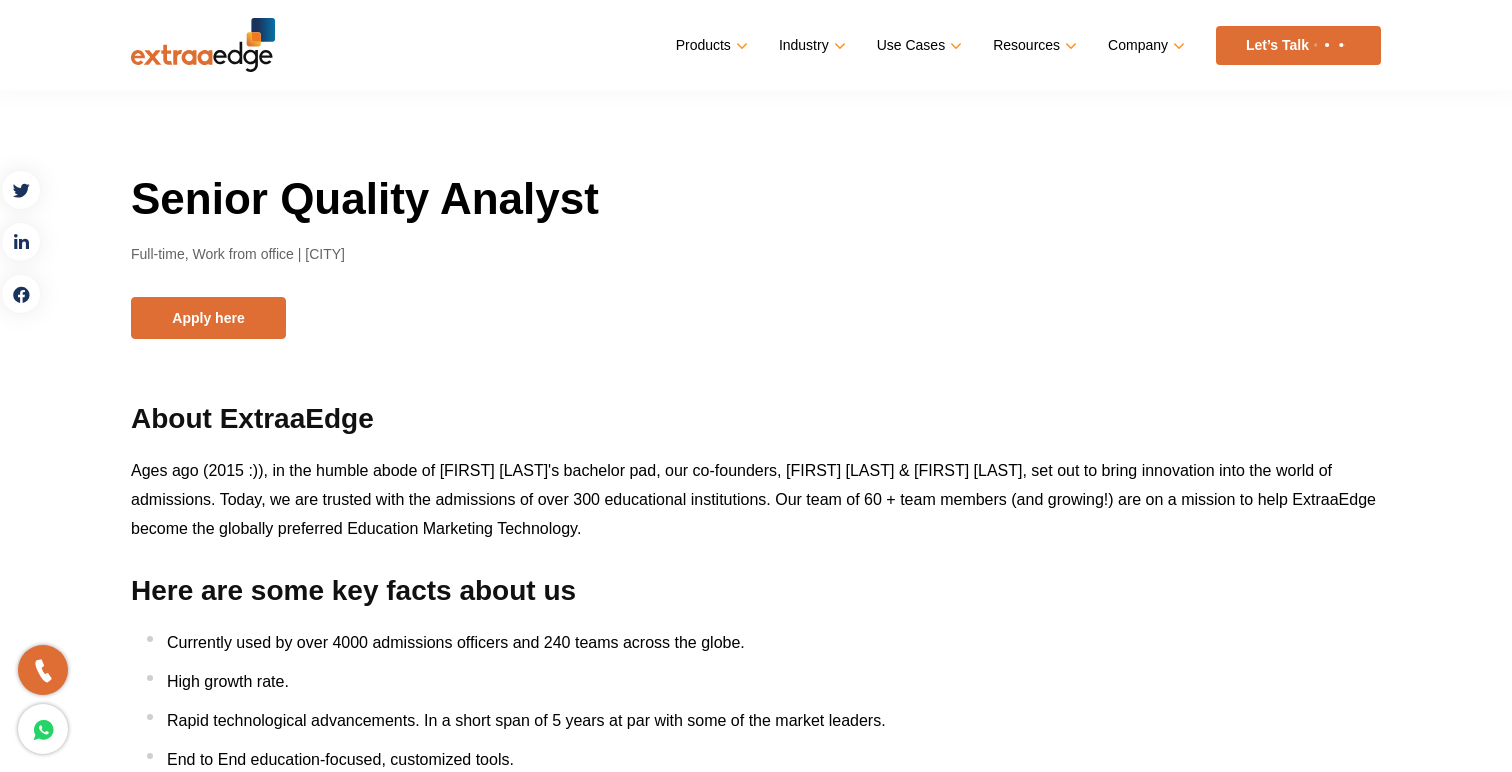 scroll, scrollTop: 0, scrollLeft: 0, axis: both 